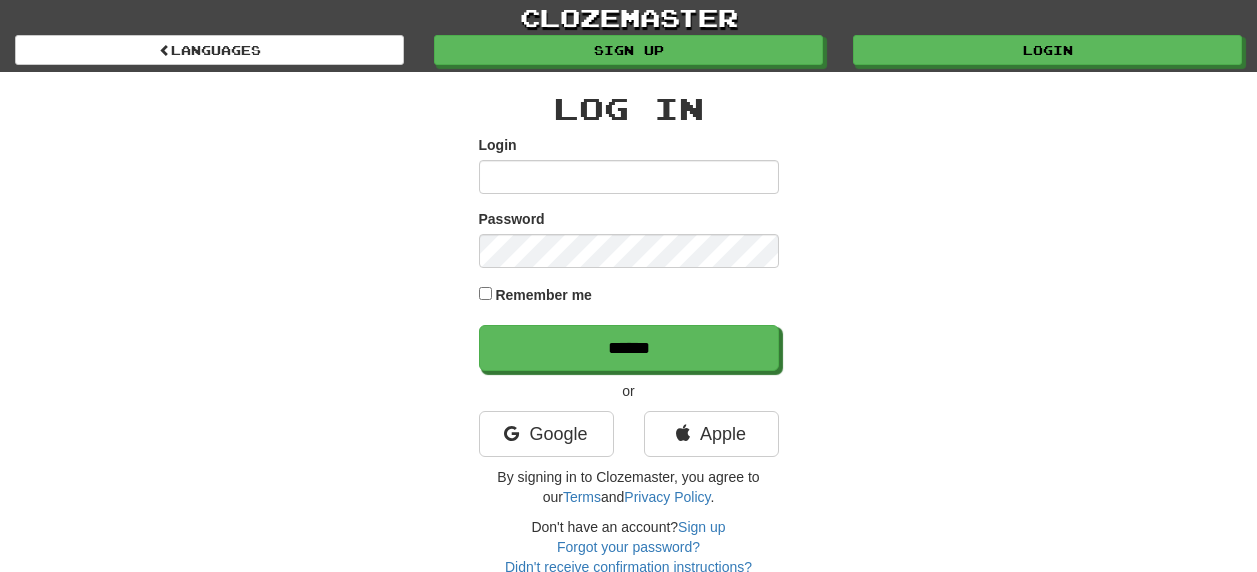 scroll, scrollTop: 0, scrollLeft: 0, axis: both 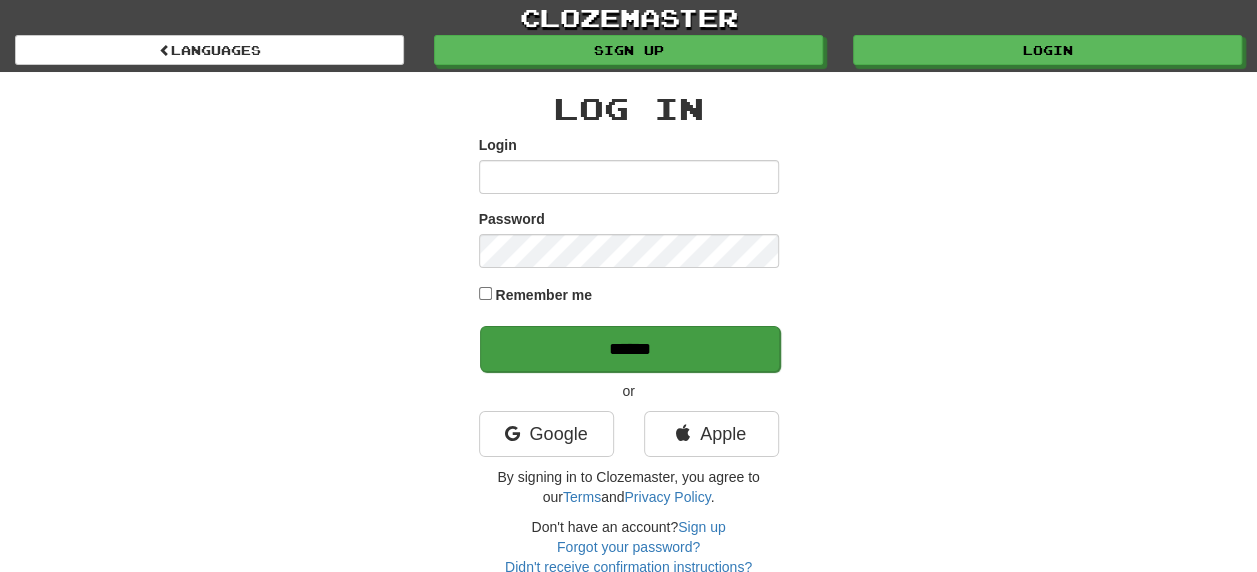type on "********" 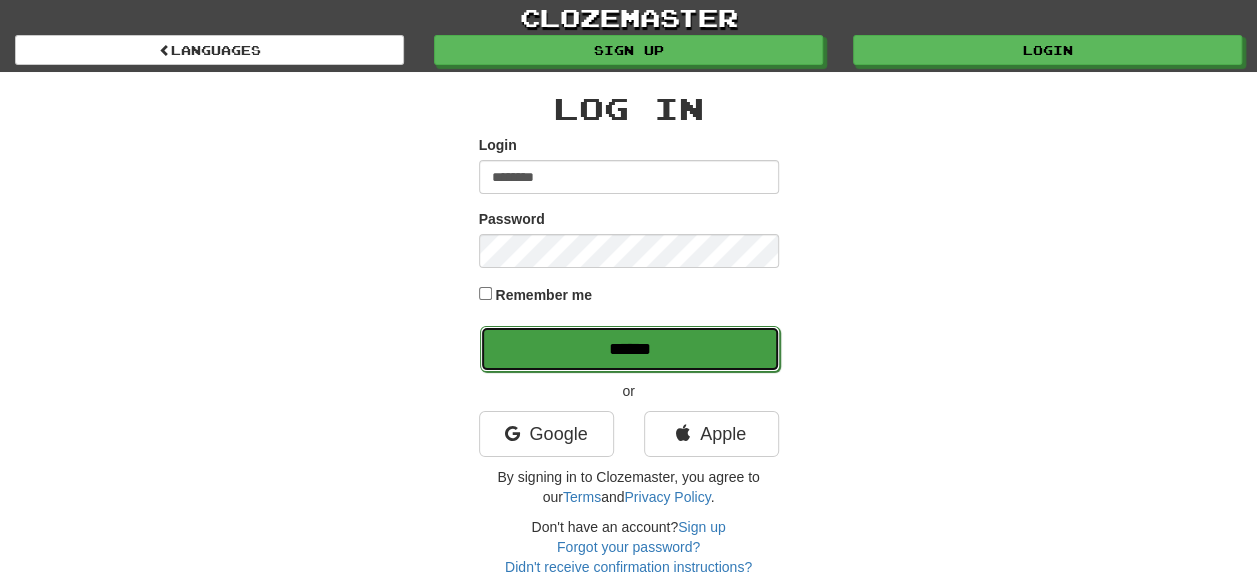 click on "******" at bounding box center (630, 349) 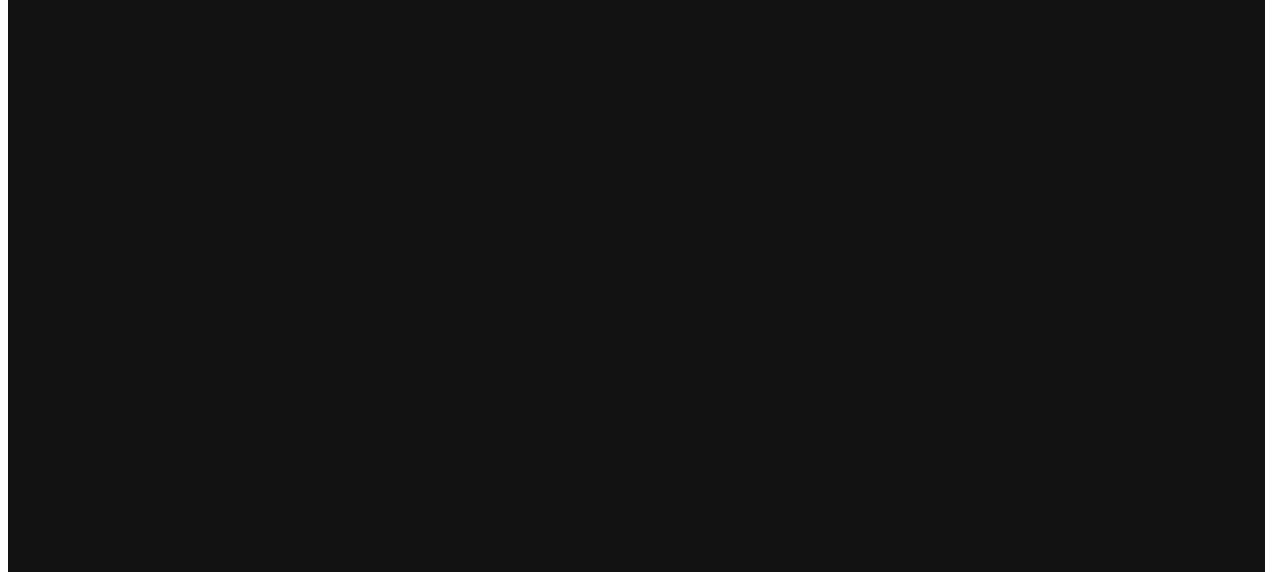 scroll, scrollTop: 0, scrollLeft: 0, axis: both 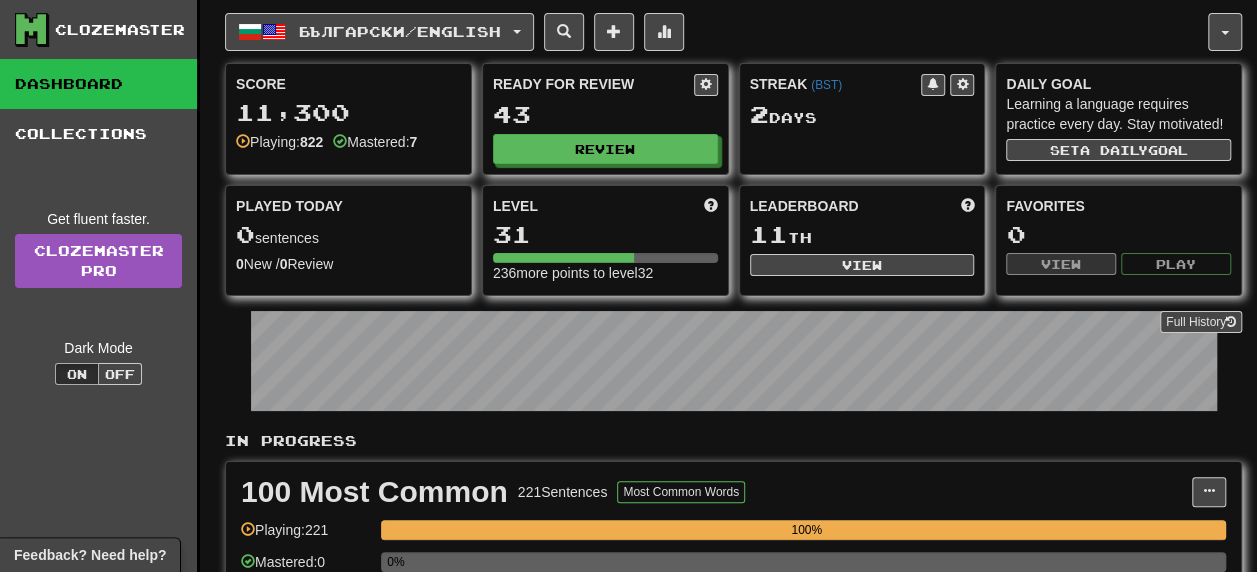 click on "Clozemaster Dashboard Collections Get fluent faster. Clozemaster Pro Dark Mode On Off" at bounding box center [100, 617] 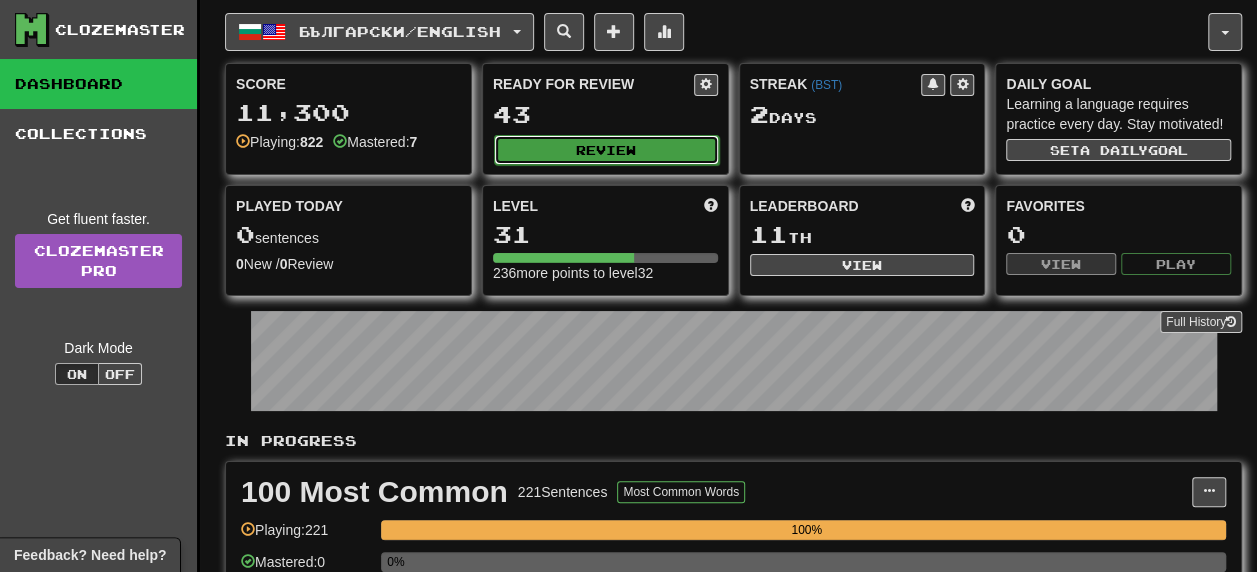 click on "Review" at bounding box center [606, 150] 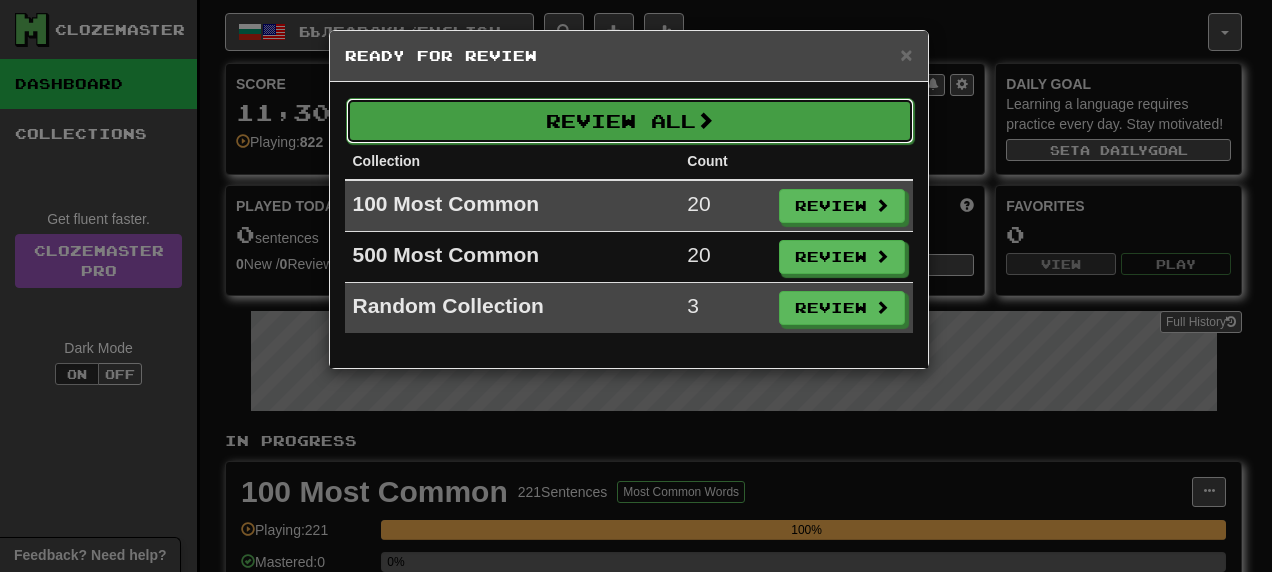 click on "Review All" at bounding box center (630, 121) 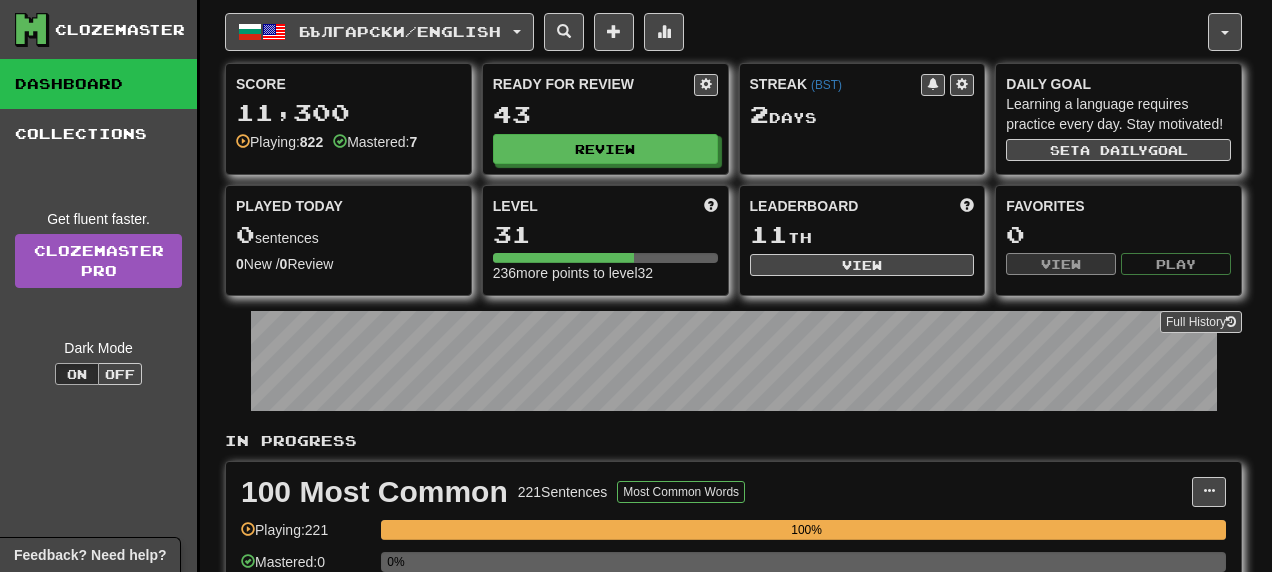 select on "**" 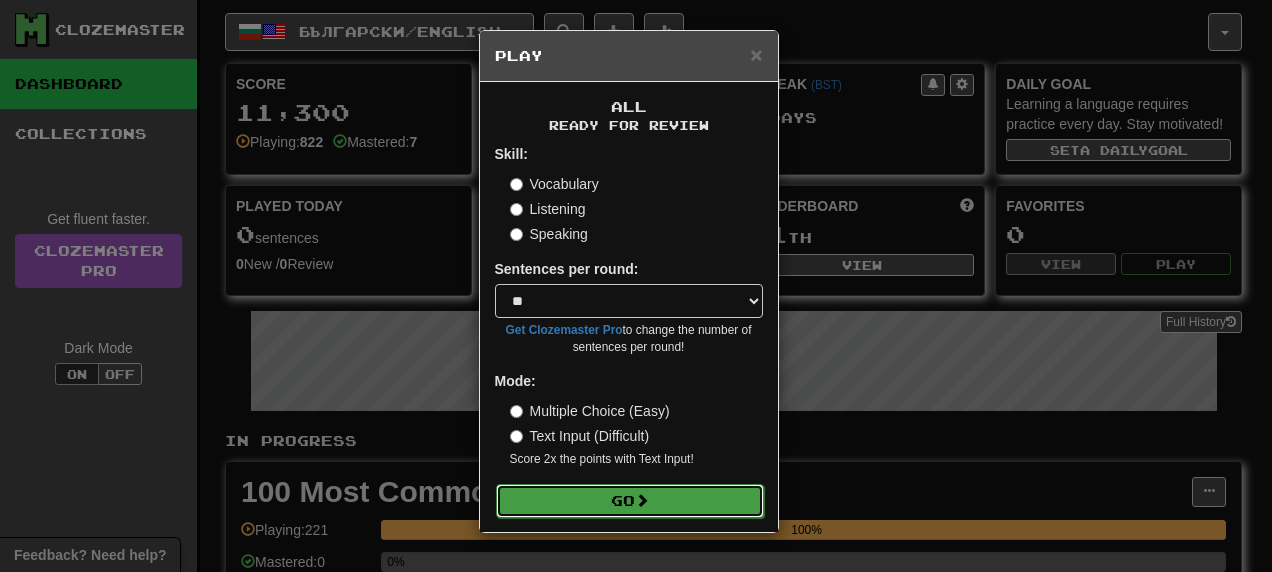 click on "Go" at bounding box center [630, 501] 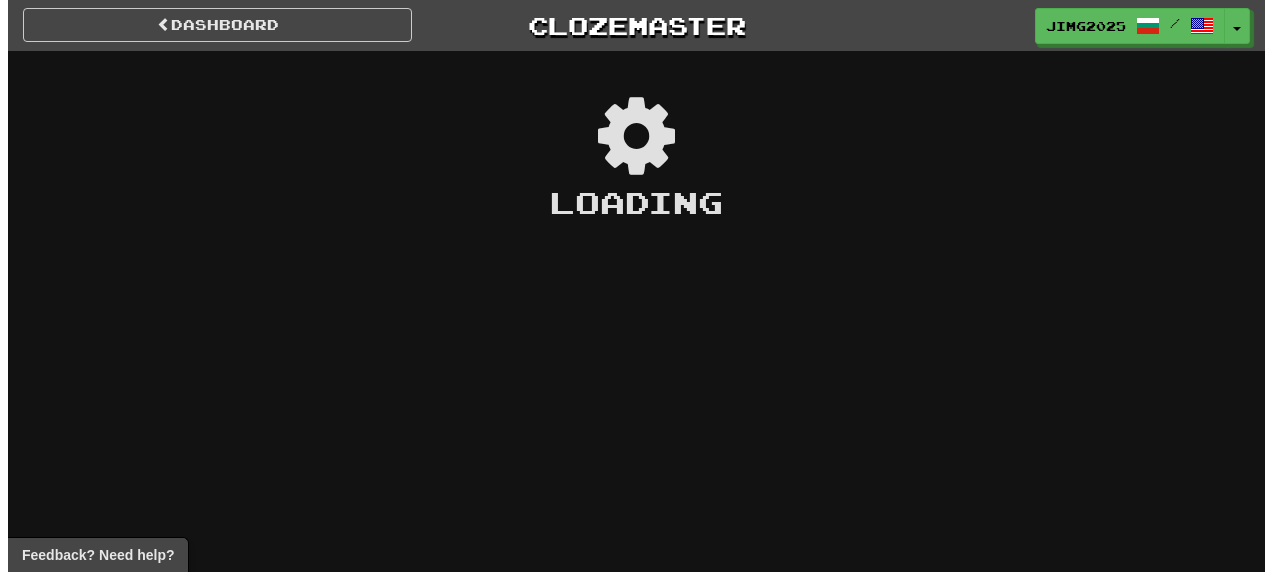 scroll, scrollTop: 0, scrollLeft: 0, axis: both 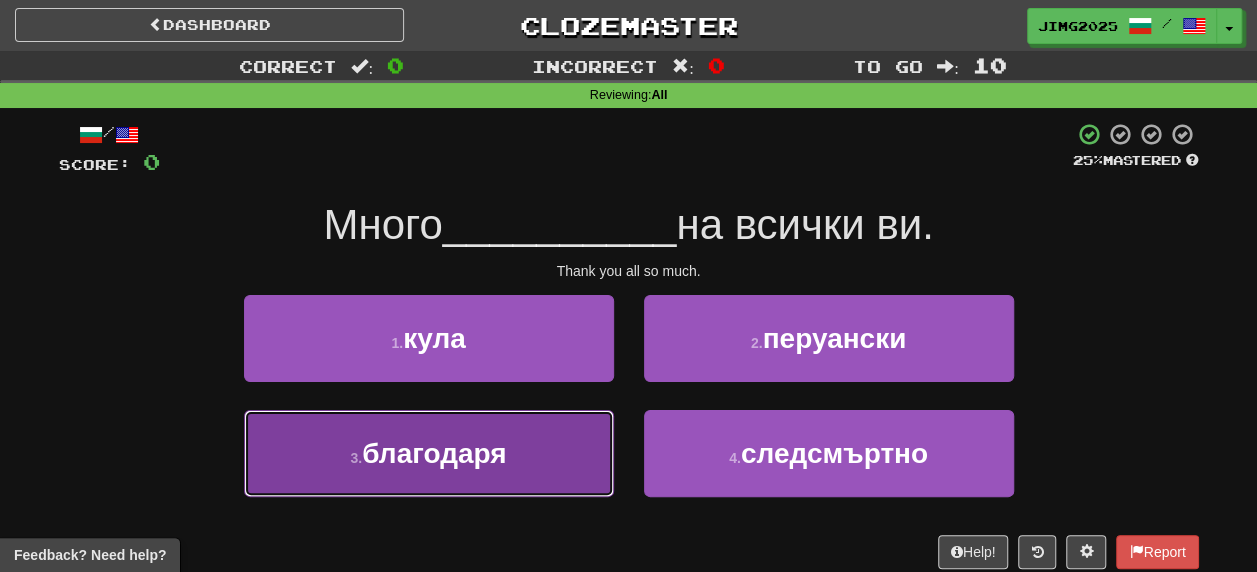 click on "благодаря" at bounding box center (434, 453) 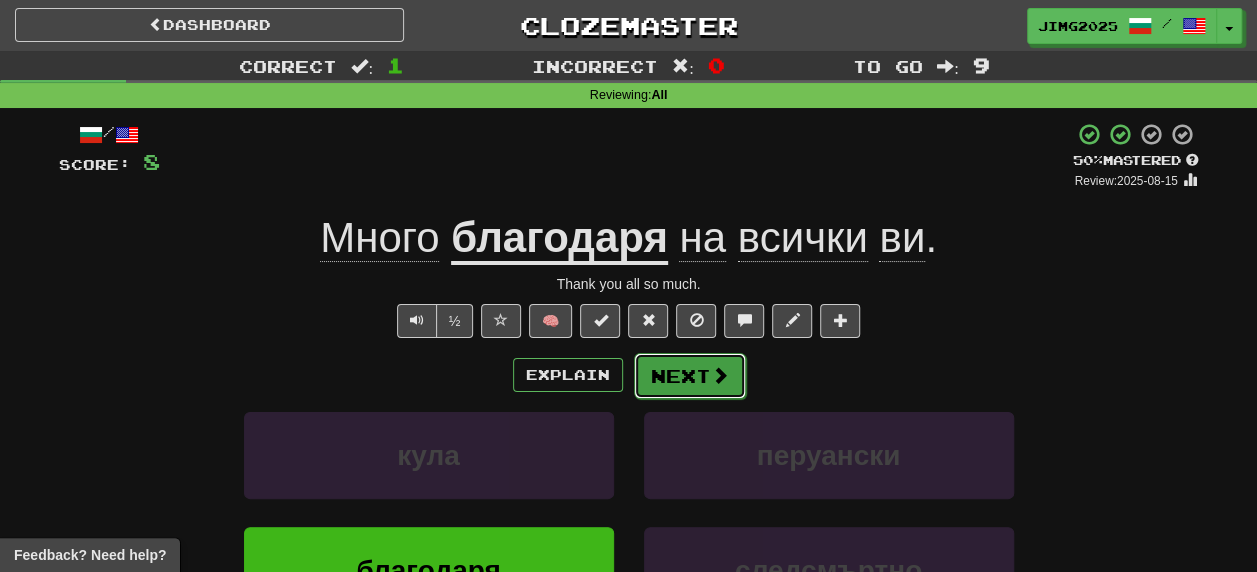 click on "Next" at bounding box center (690, 376) 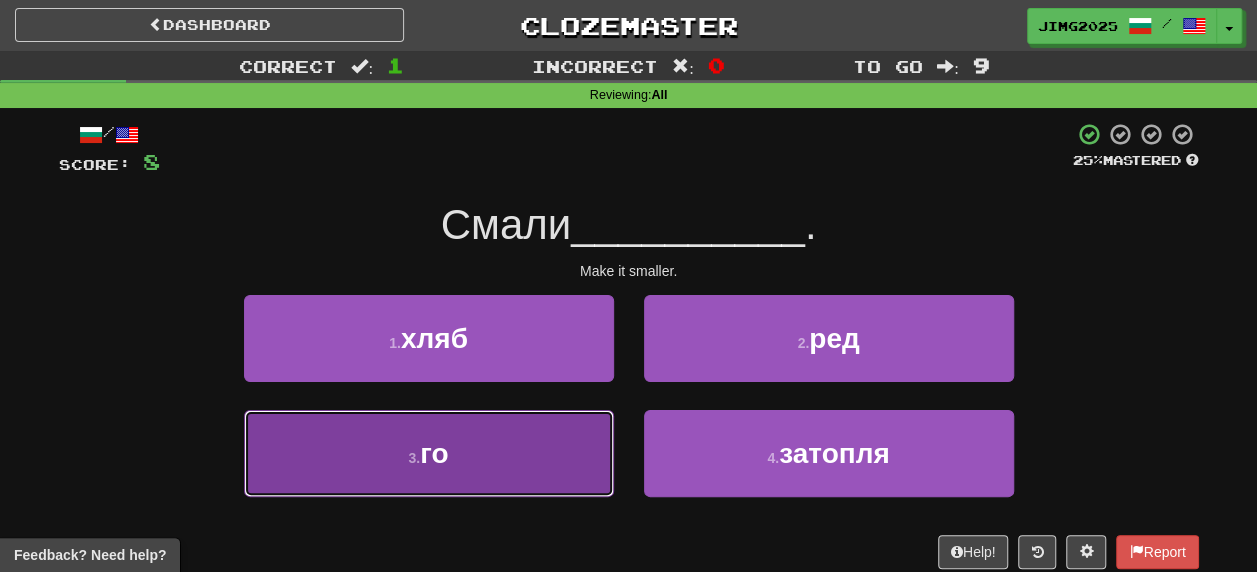 click on "го" at bounding box center (434, 453) 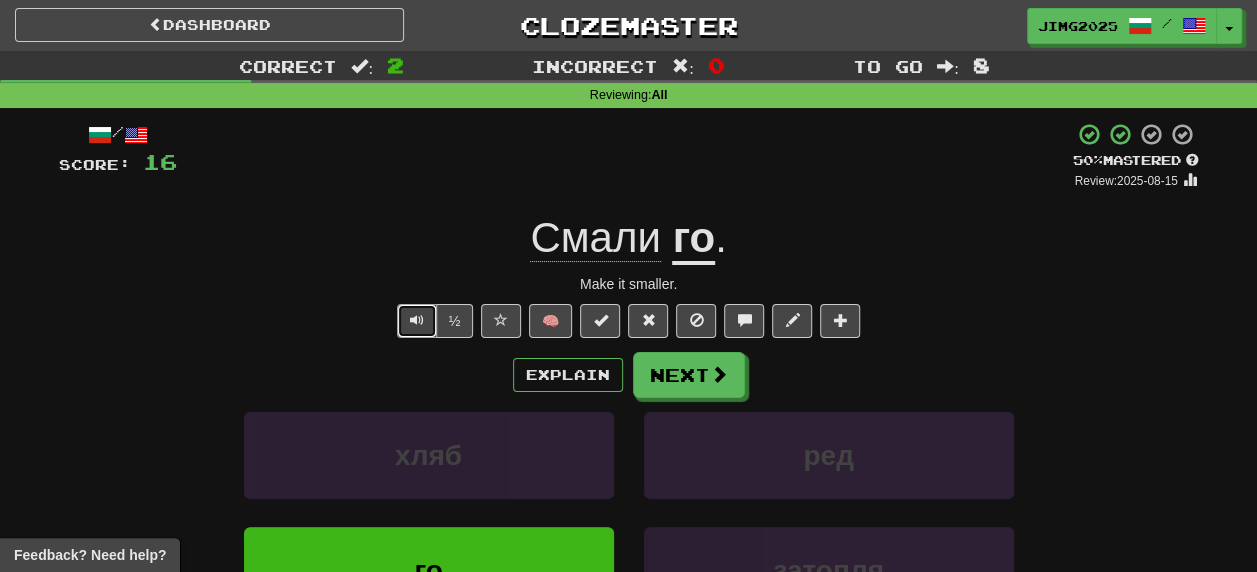 click at bounding box center [417, 320] 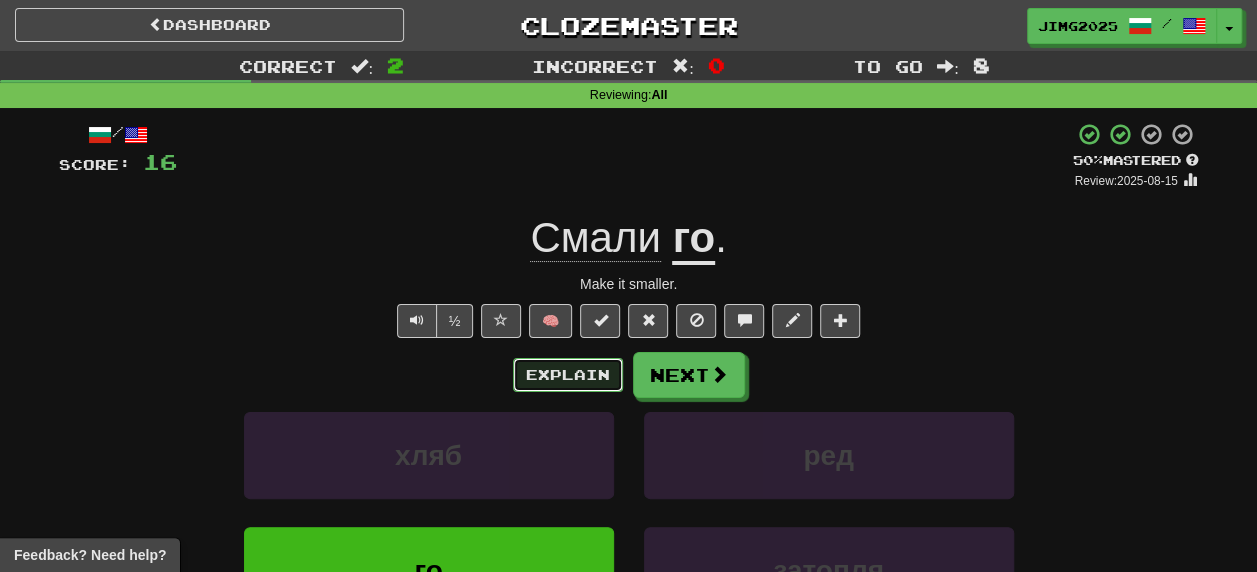 click on "Explain" at bounding box center (568, 375) 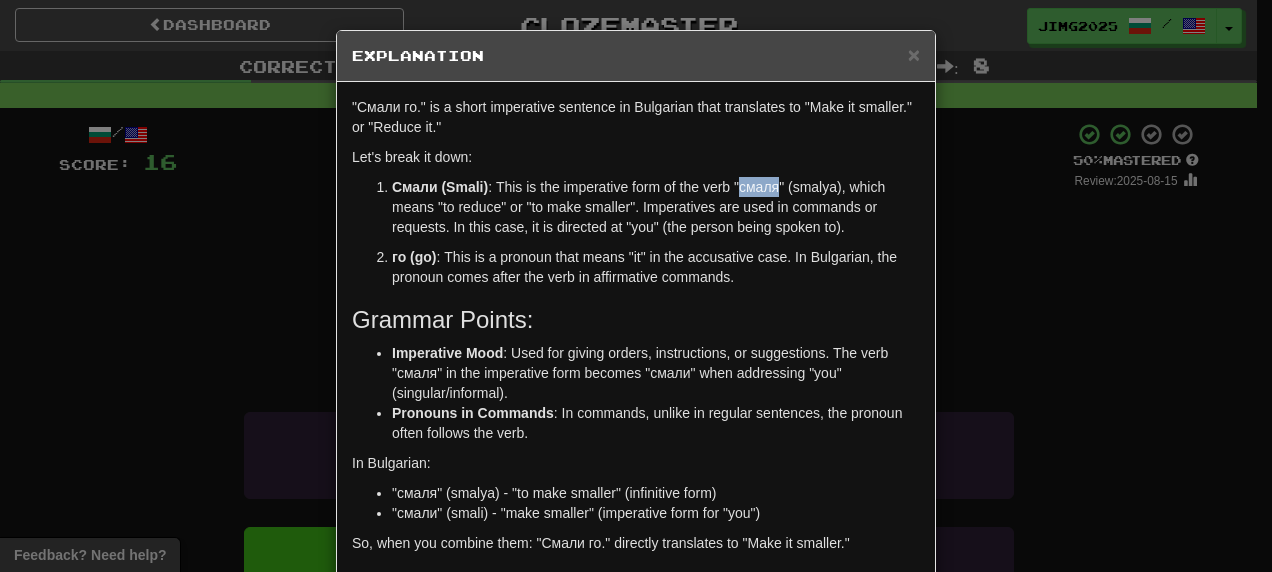 drag, startPoint x: 734, startPoint y: 186, endPoint x: 770, endPoint y: 188, distance: 36.05551 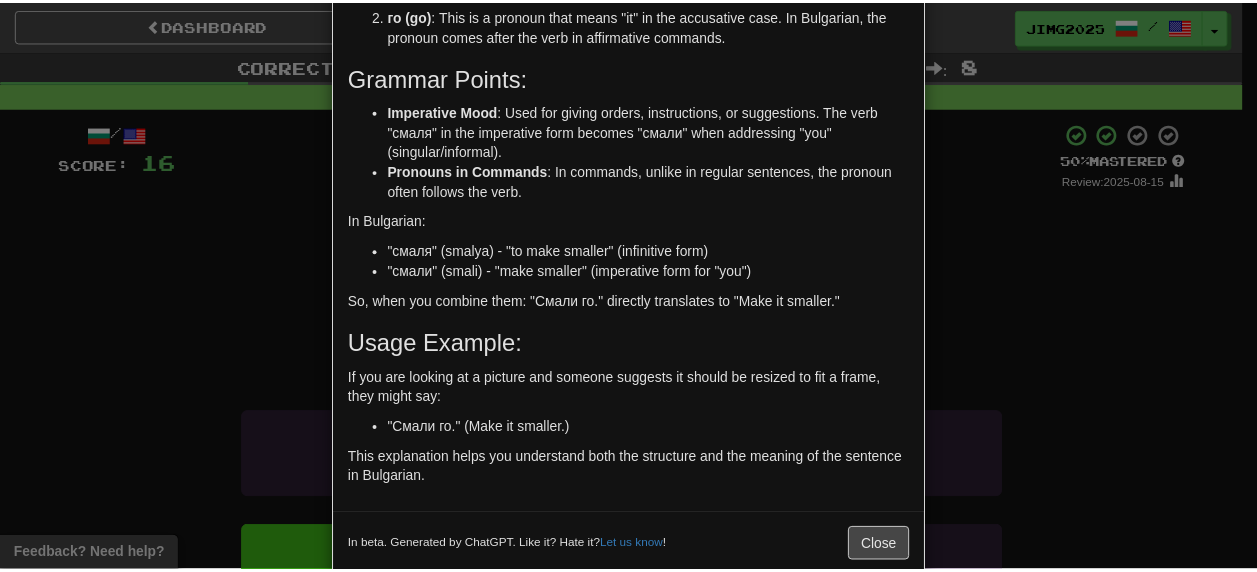 scroll, scrollTop: 276, scrollLeft: 0, axis: vertical 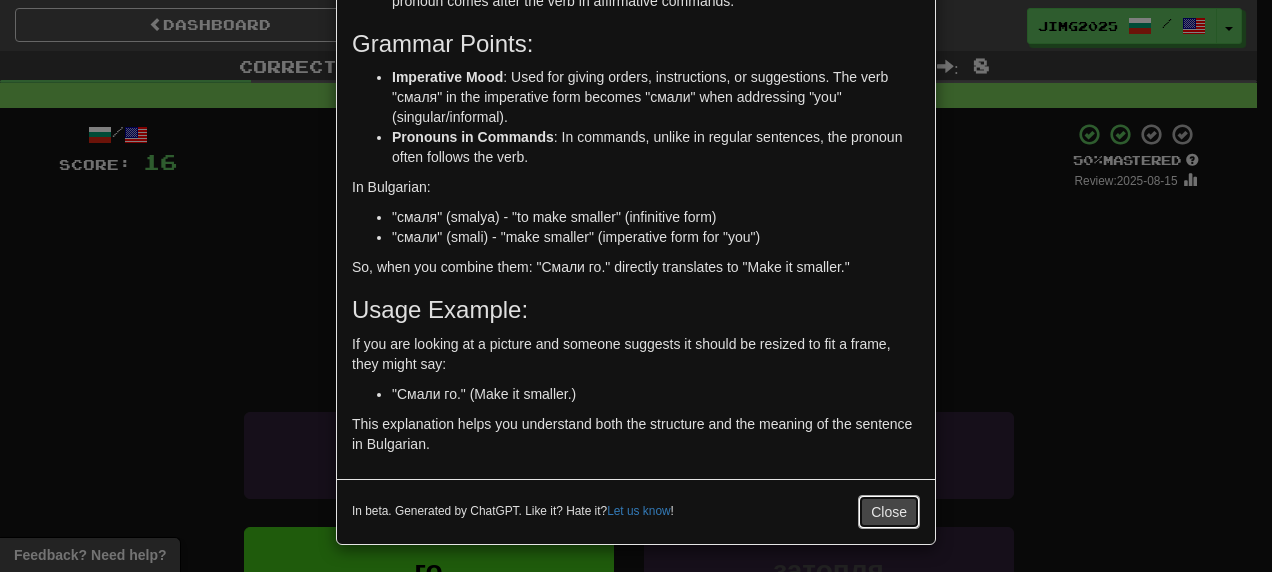 click on "Close" at bounding box center (889, 512) 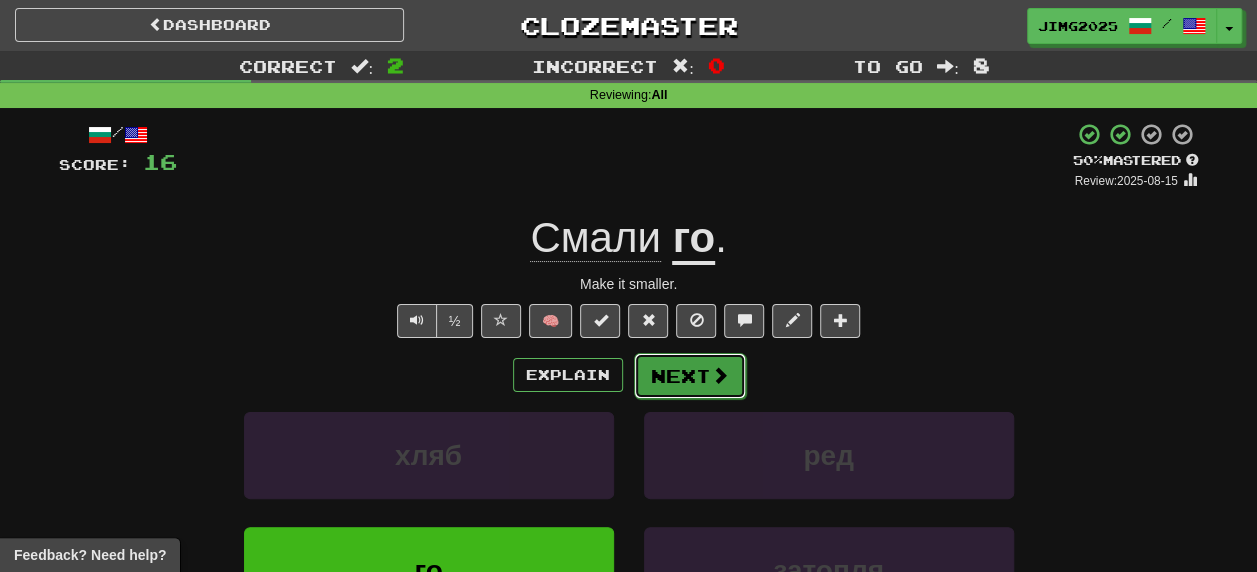 click on "Next" at bounding box center [690, 376] 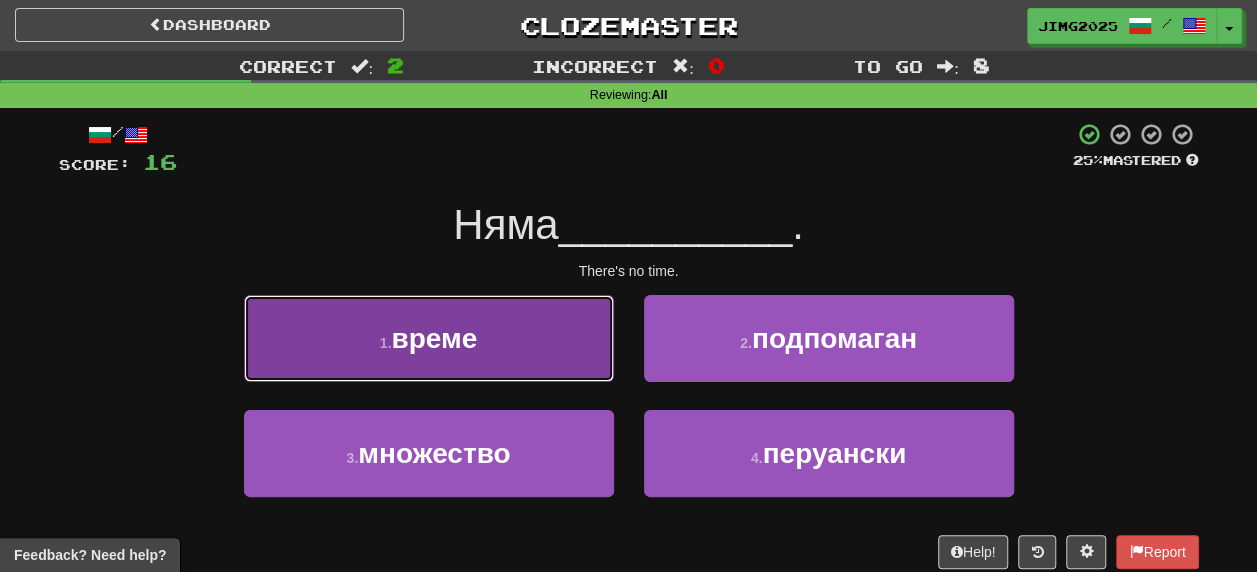click on "време" at bounding box center (434, 338) 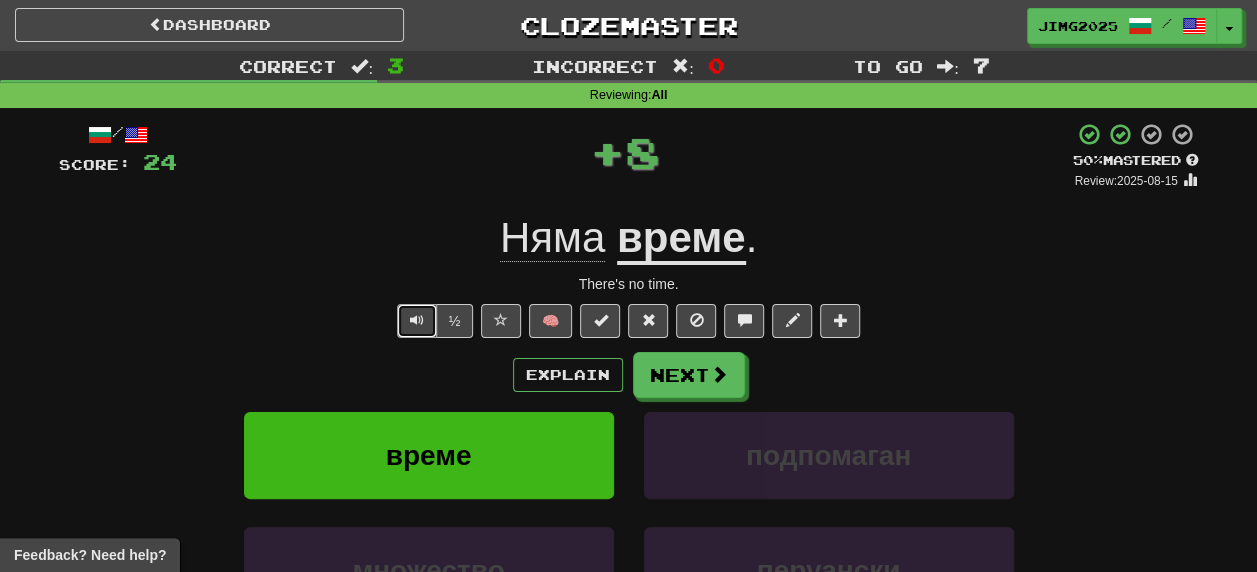 click at bounding box center [417, 320] 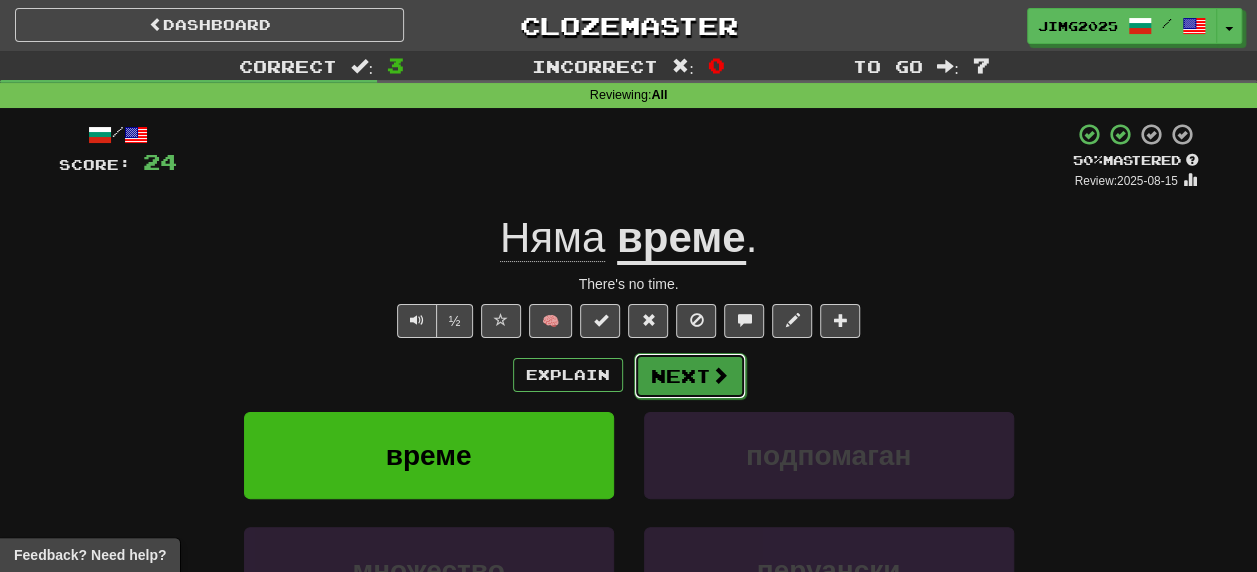 click on "Next" at bounding box center (690, 376) 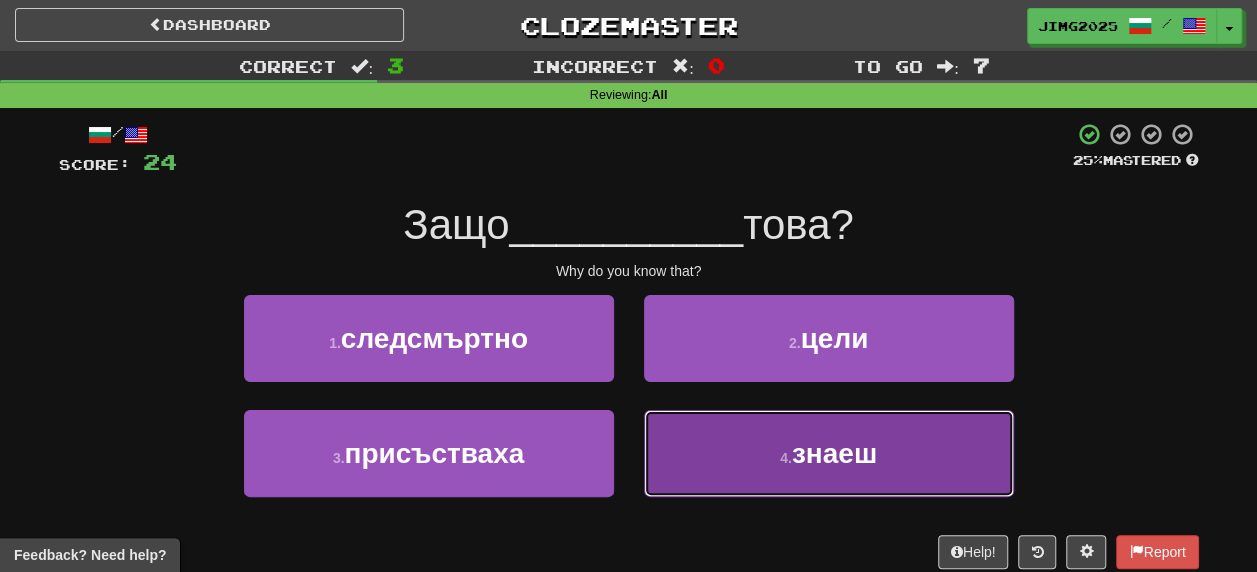 click on "знаеш" at bounding box center (834, 453) 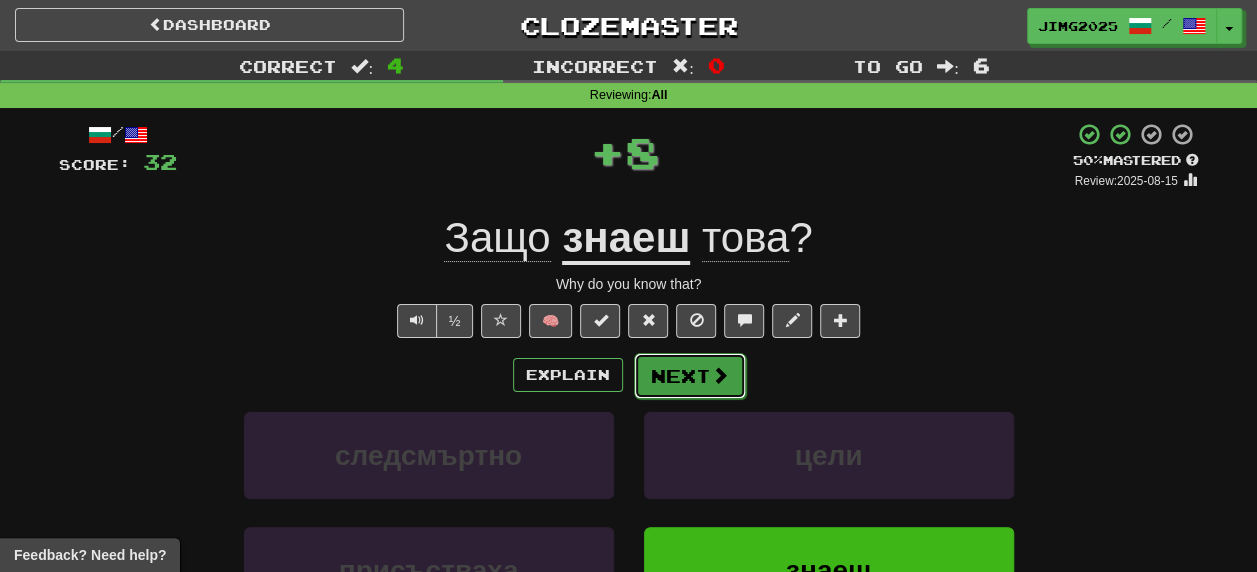 click on "Next" at bounding box center (690, 376) 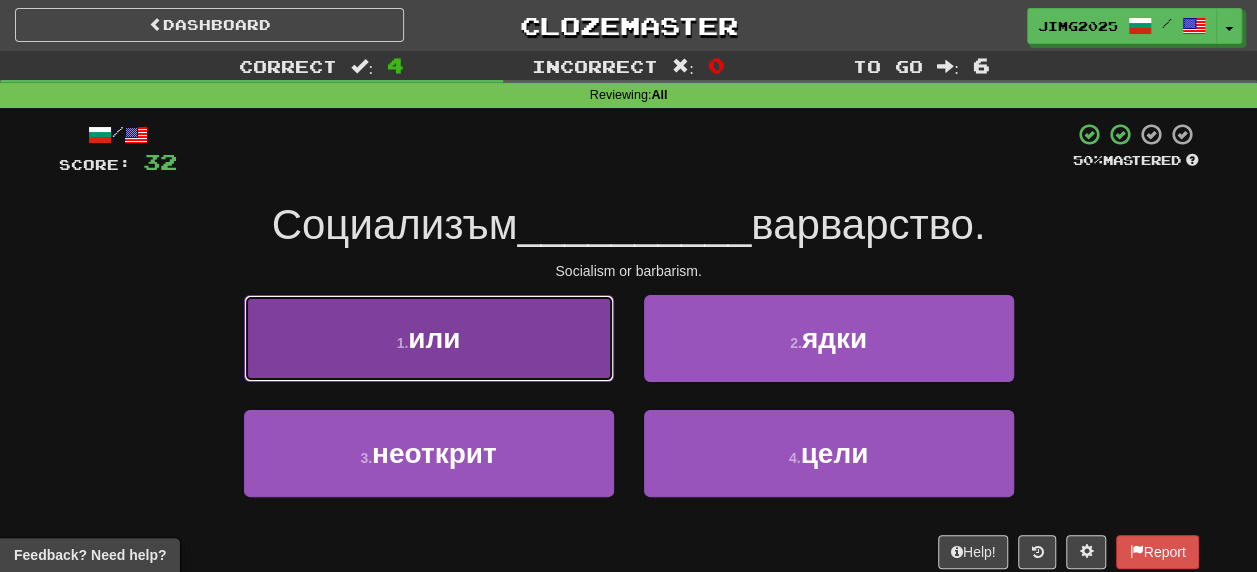 click on "1 ." at bounding box center [403, 343] 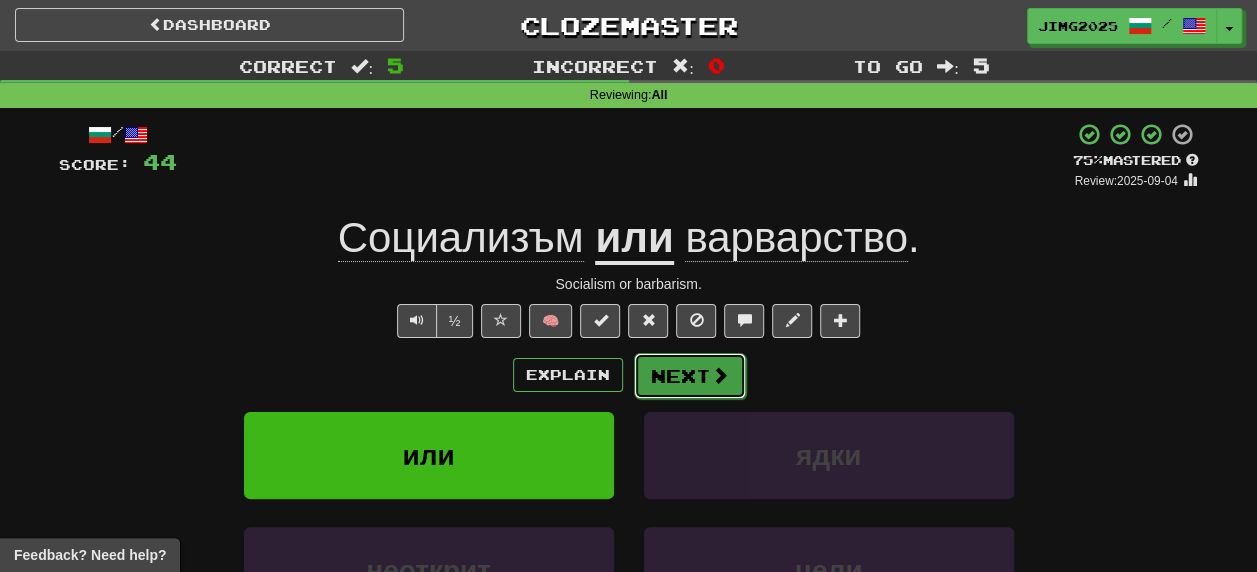 click at bounding box center (720, 375) 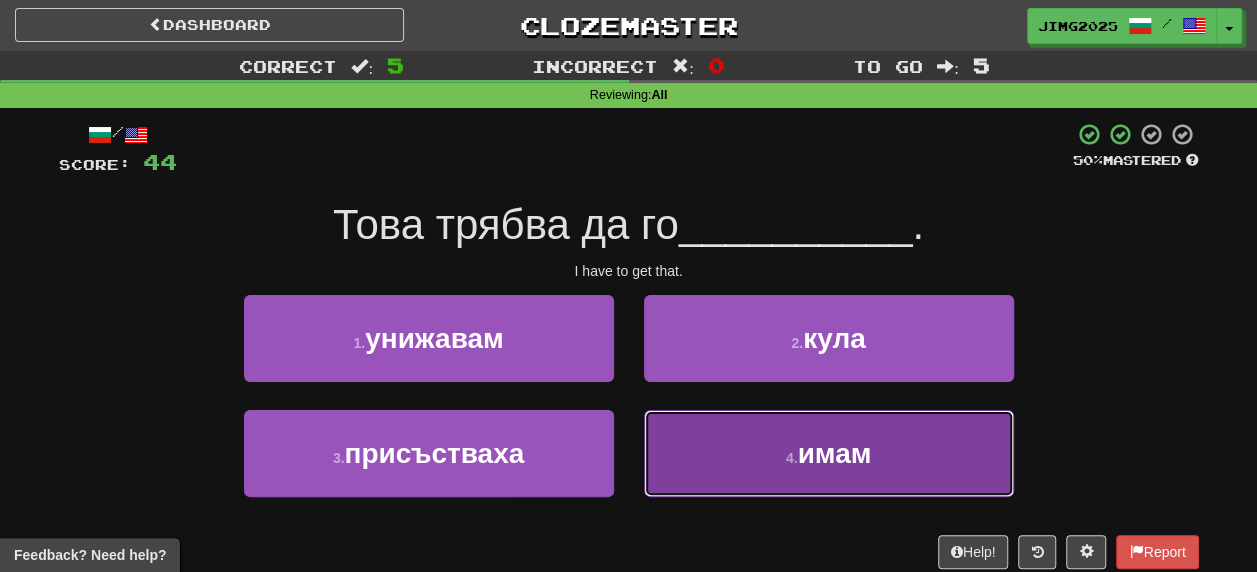 click on "имам" at bounding box center [834, 453] 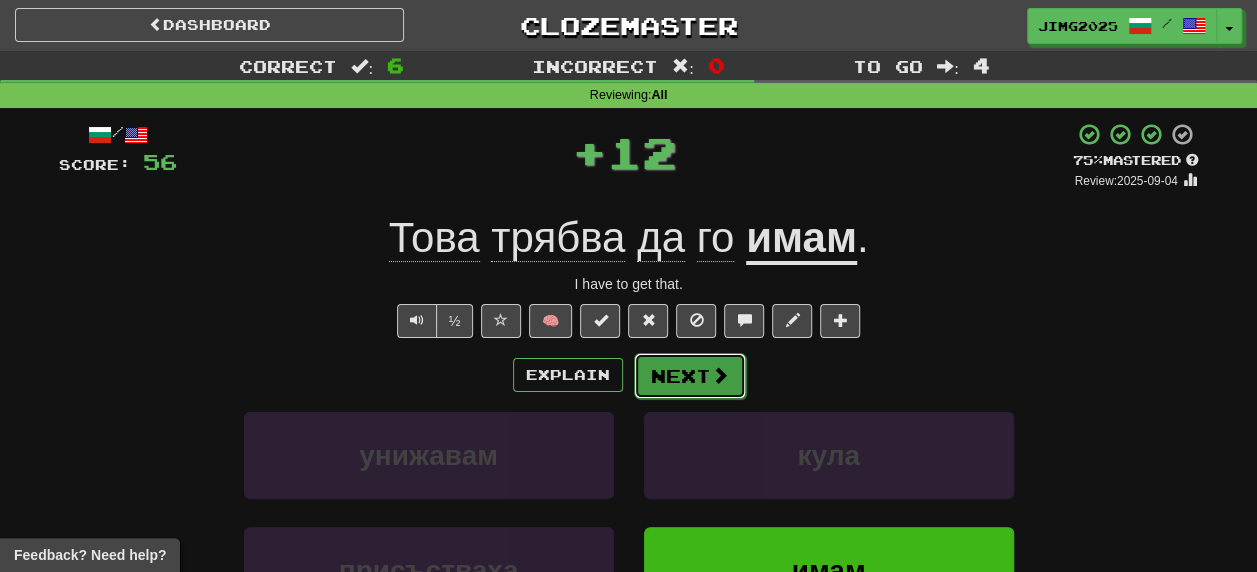 click on "Next" at bounding box center (690, 376) 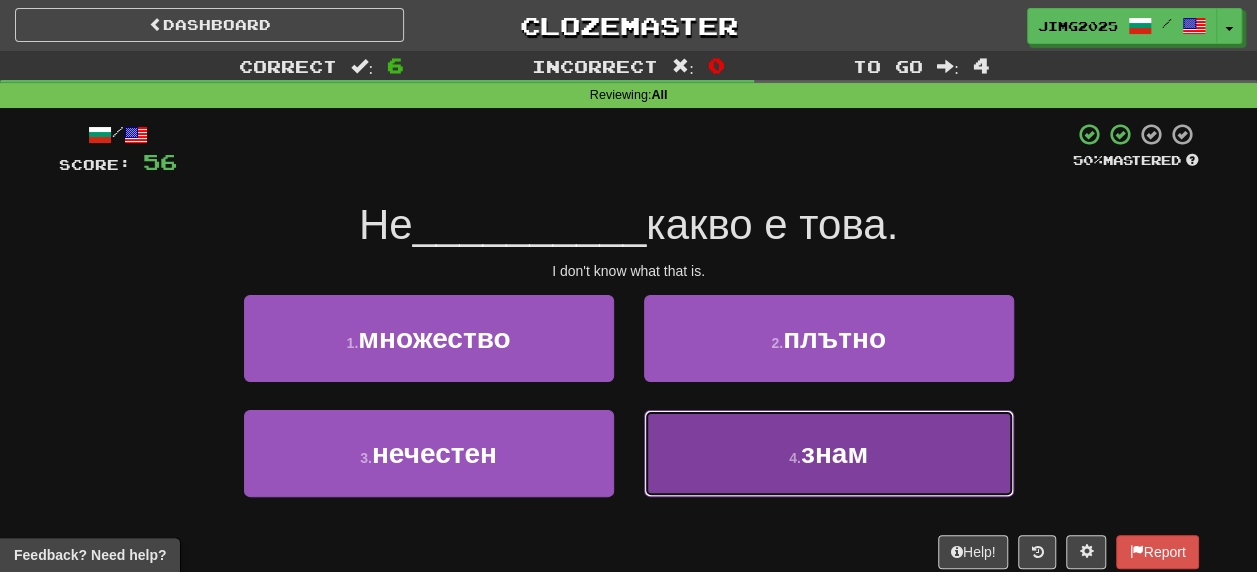 click on "знам" at bounding box center (834, 453) 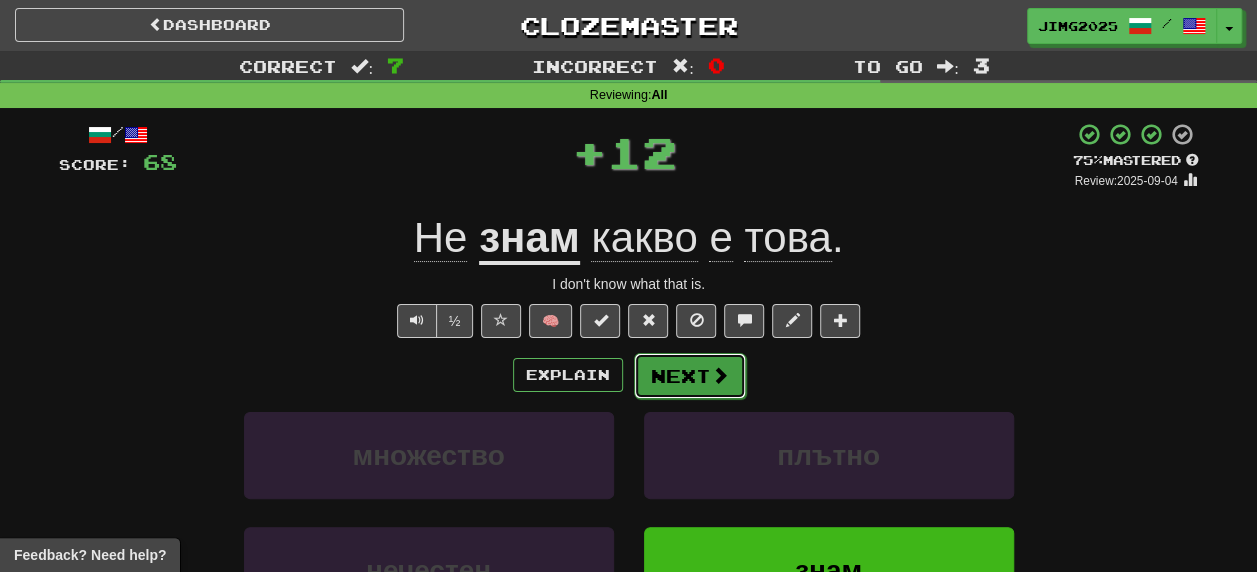 click on "Next" at bounding box center (690, 376) 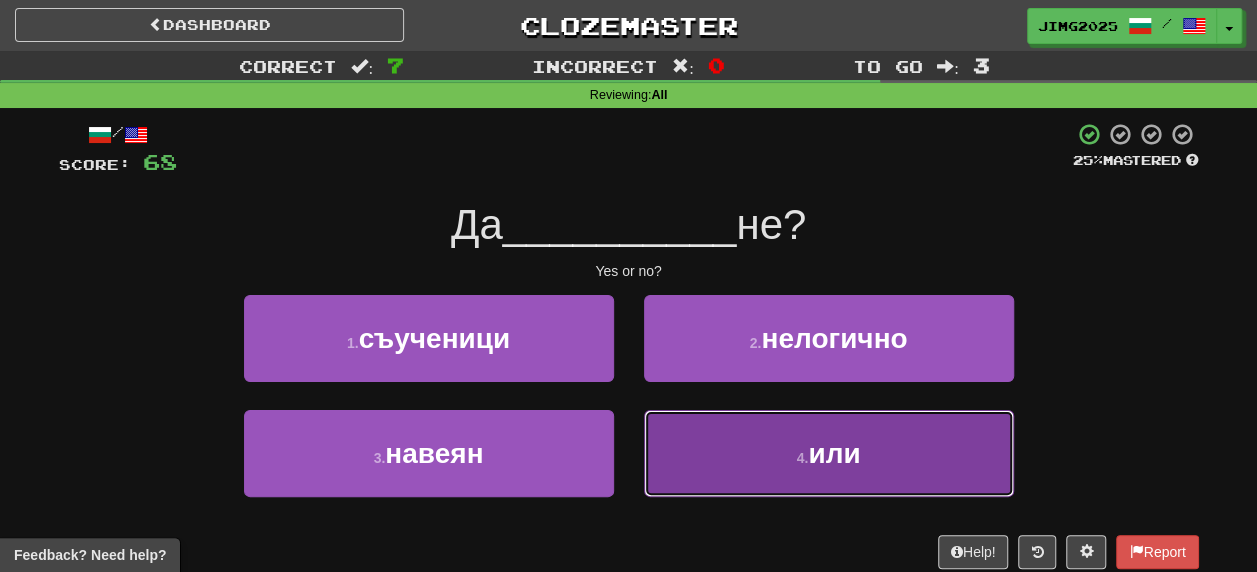 click on "или" at bounding box center (834, 453) 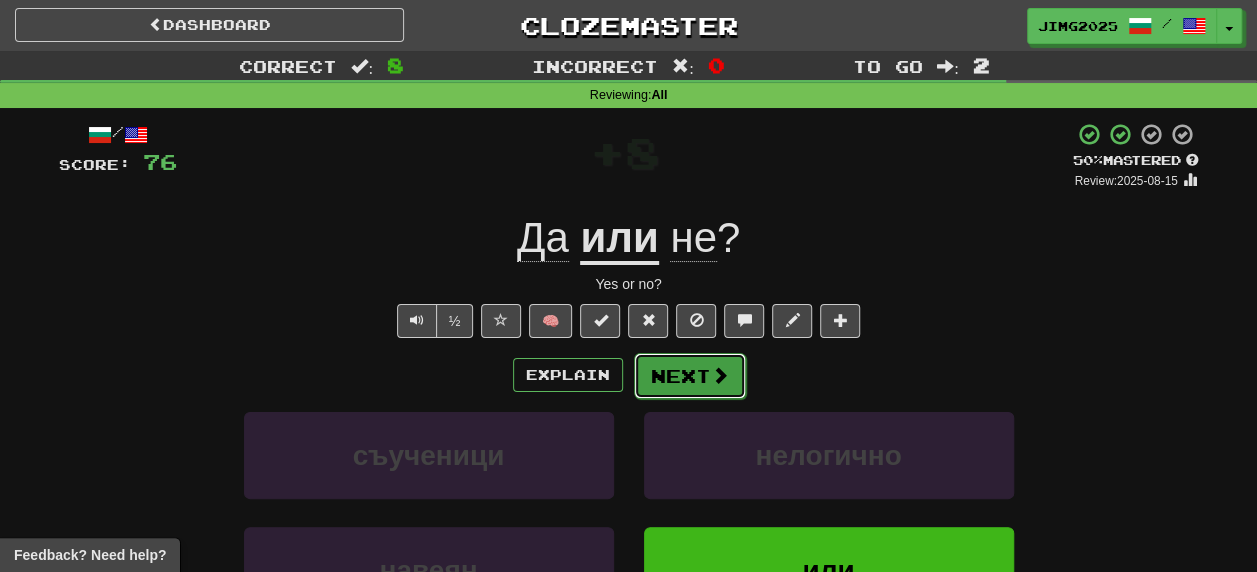 click on "Next" at bounding box center (690, 376) 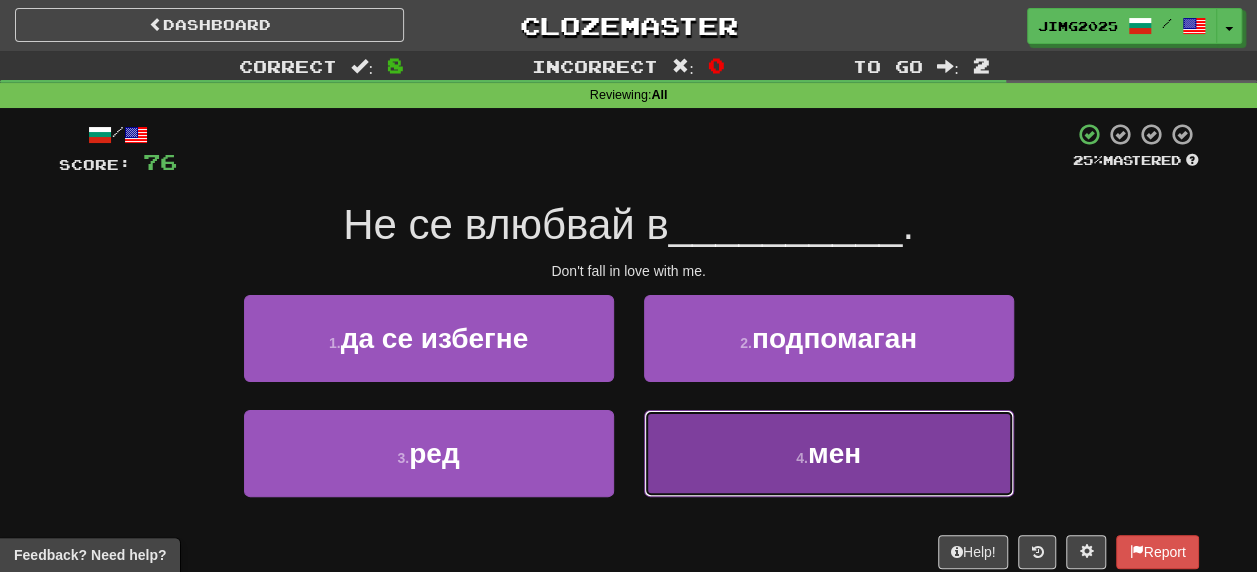 click on "мен" at bounding box center (834, 453) 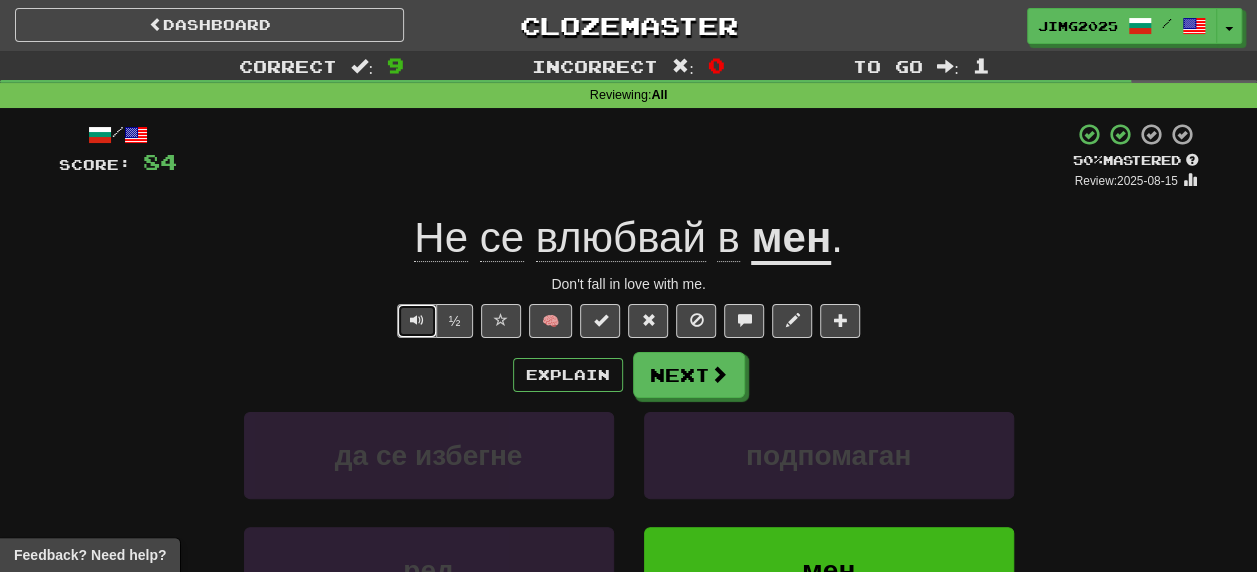 click at bounding box center (417, 321) 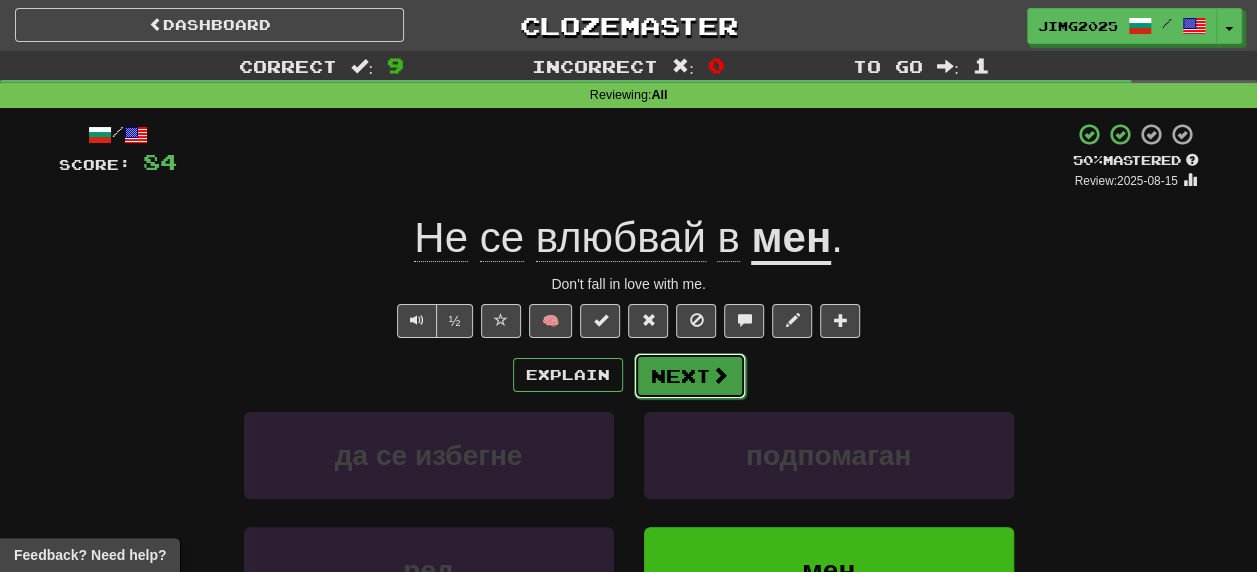 click on "Next" at bounding box center [690, 376] 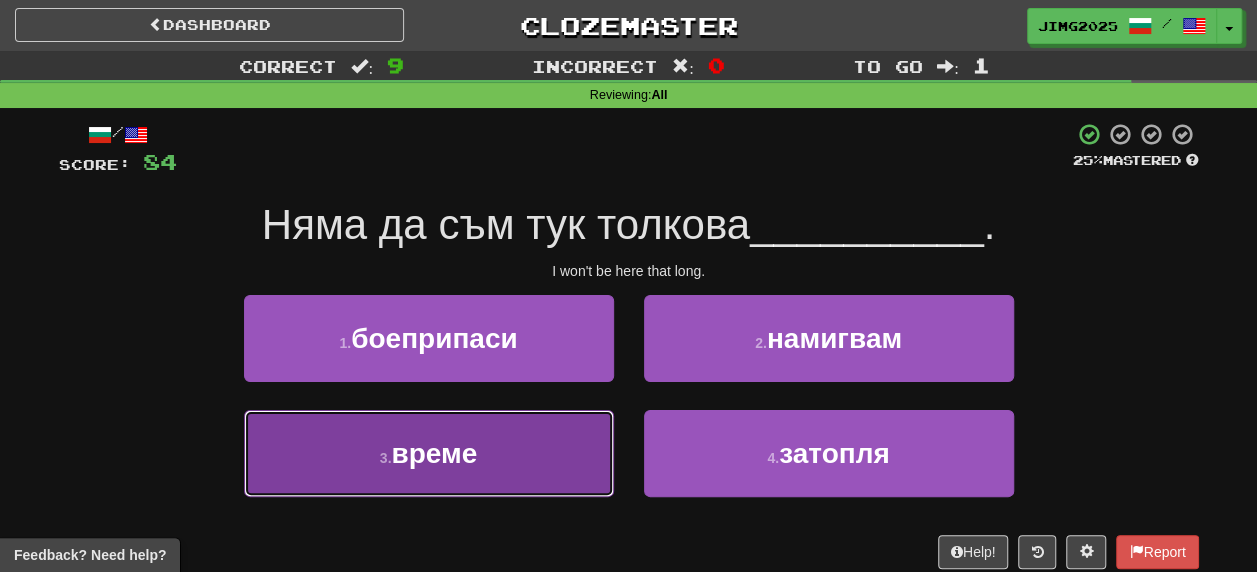 click on "време" at bounding box center (434, 453) 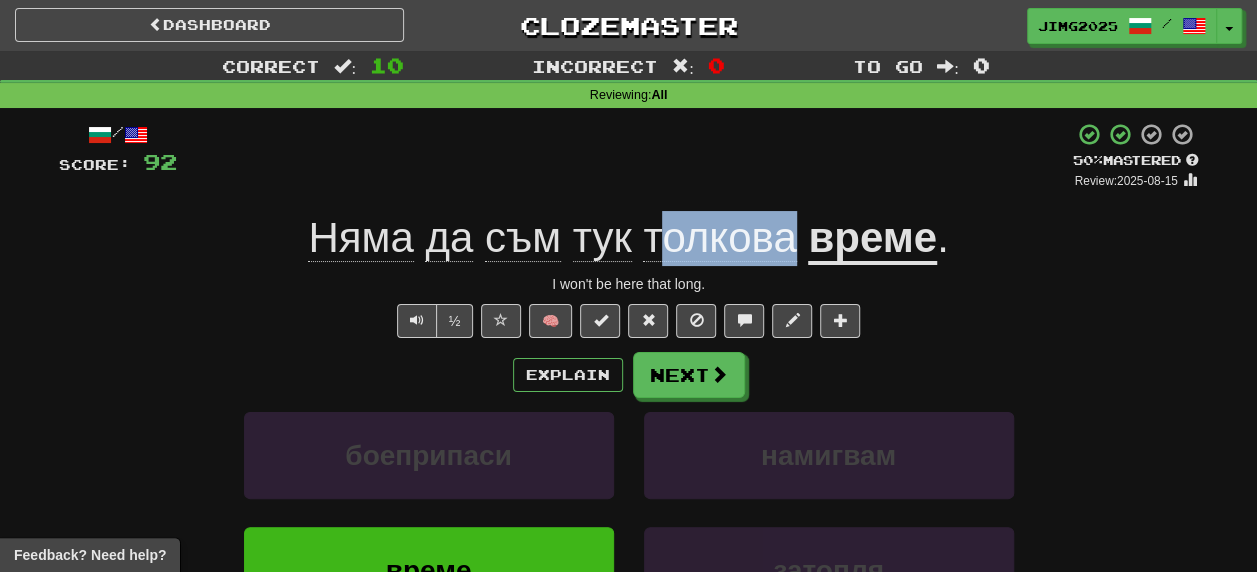 drag, startPoint x: 654, startPoint y: 237, endPoint x: 774, endPoint y: 227, distance: 120.41595 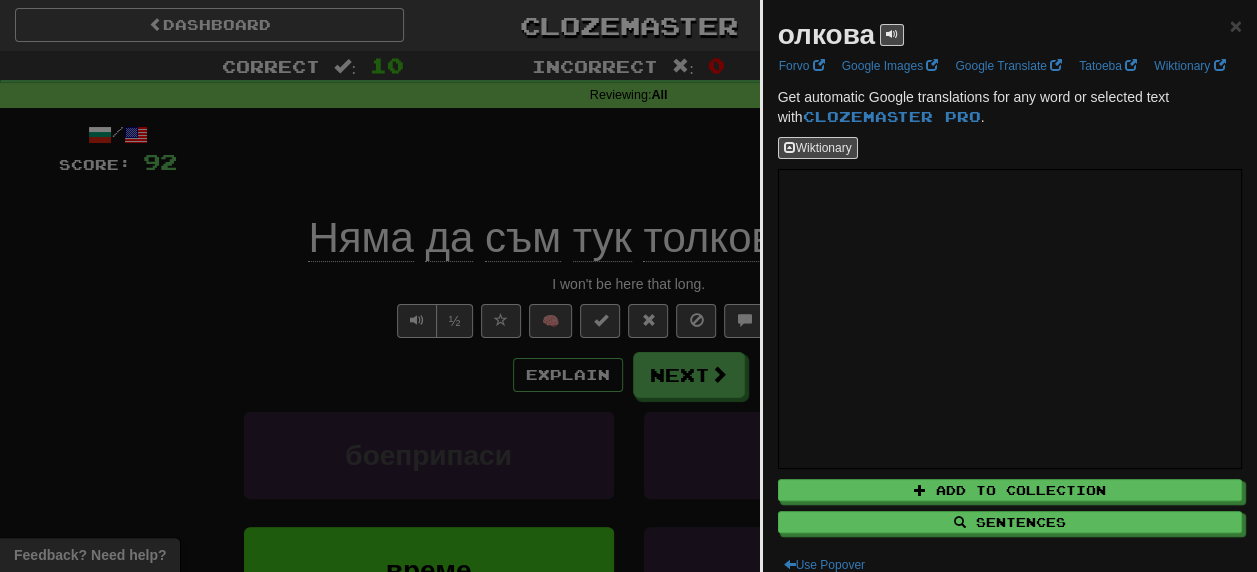 click at bounding box center (628, 286) 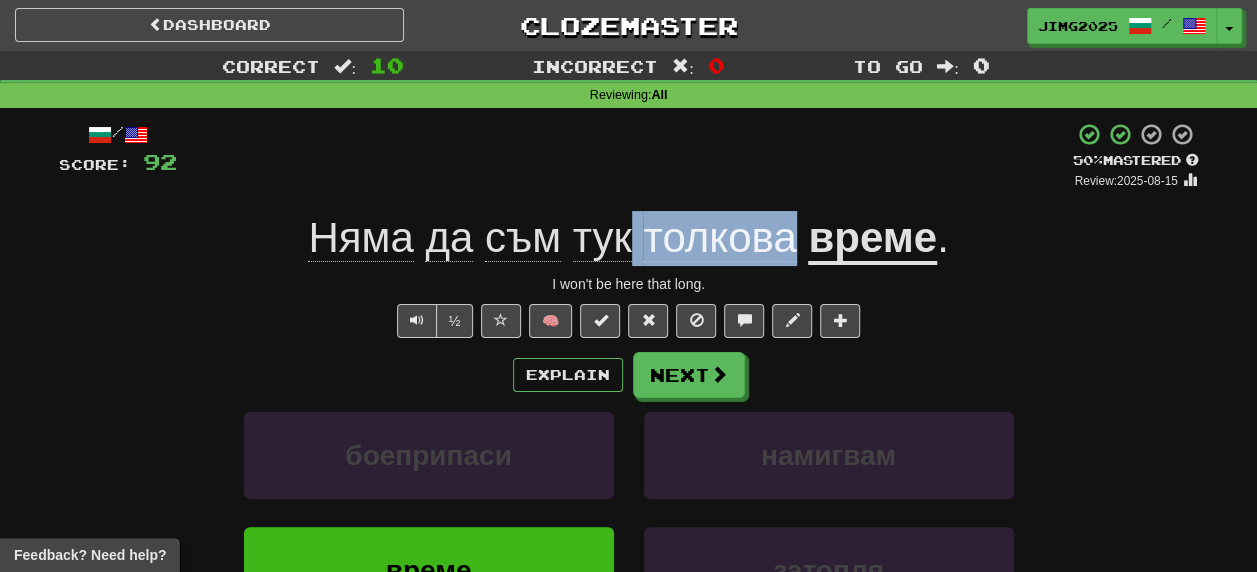 drag, startPoint x: 634, startPoint y: 239, endPoint x: 789, endPoint y: 236, distance: 155.02902 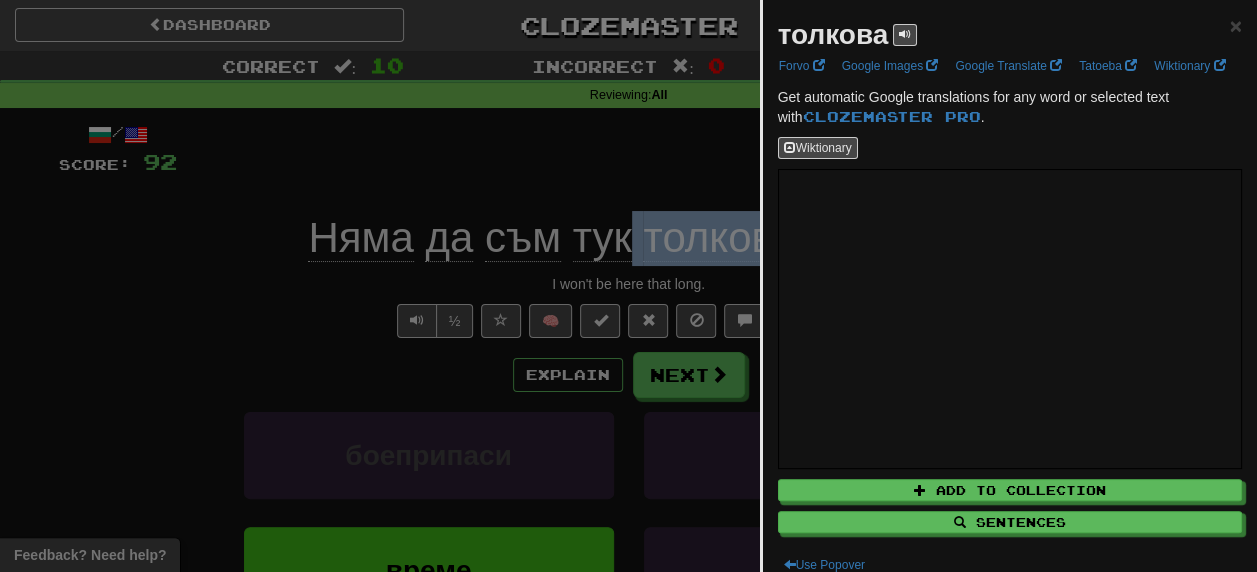 copy on "толкова" 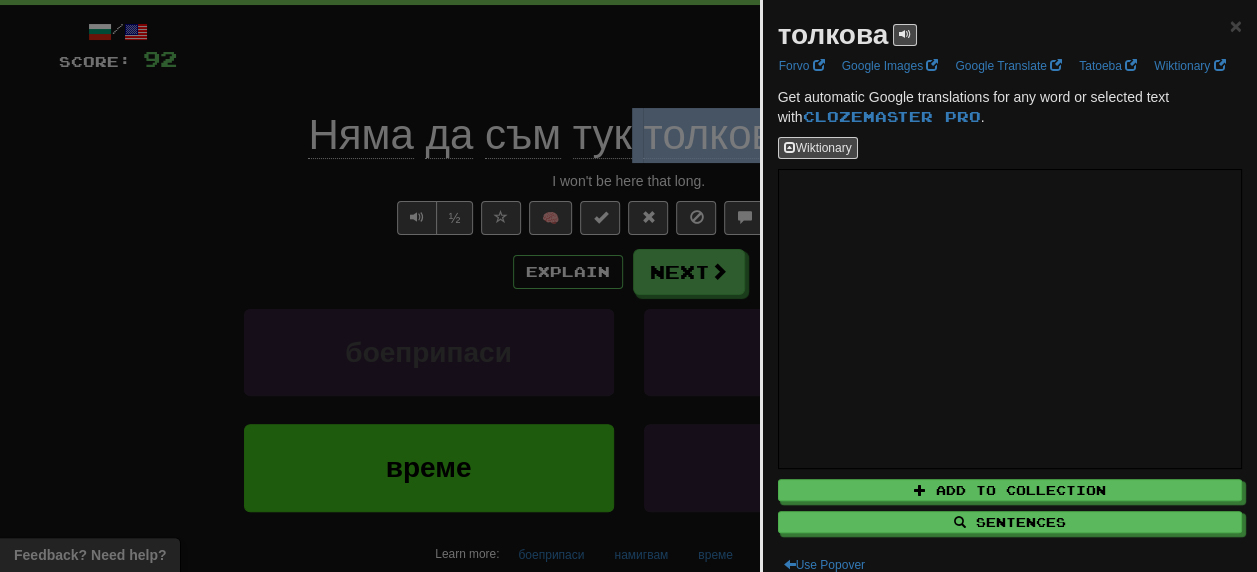 scroll, scrollTop: 200, scrollLeft: 0, axis: vertical 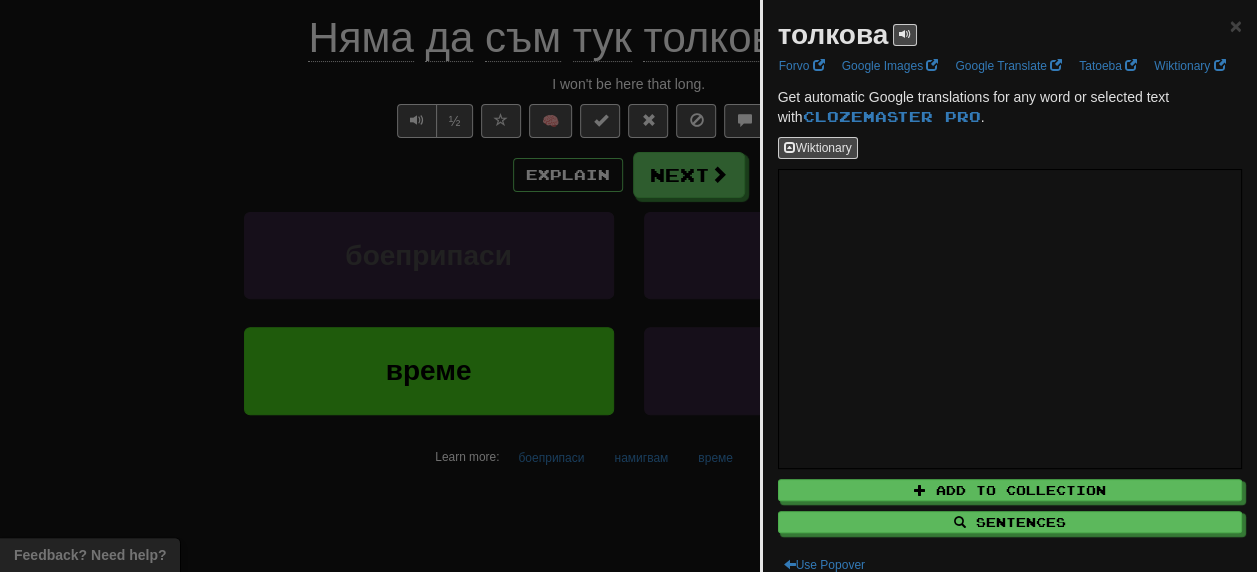 click at bounding box center (628, 286) 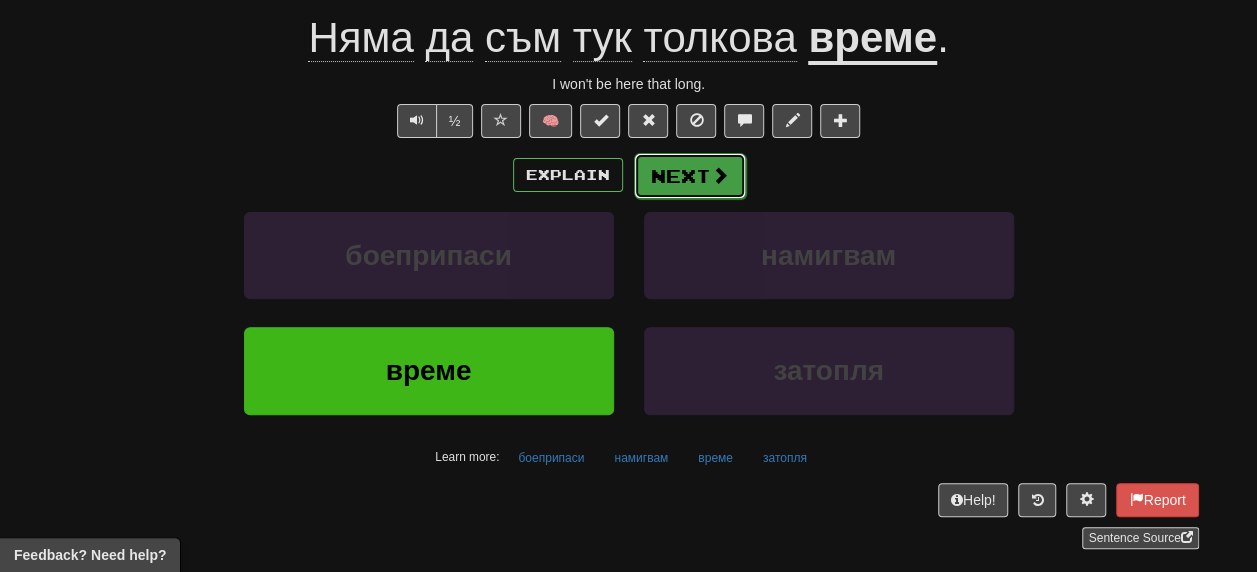 click on "Next" at bounding box center [690, 176] 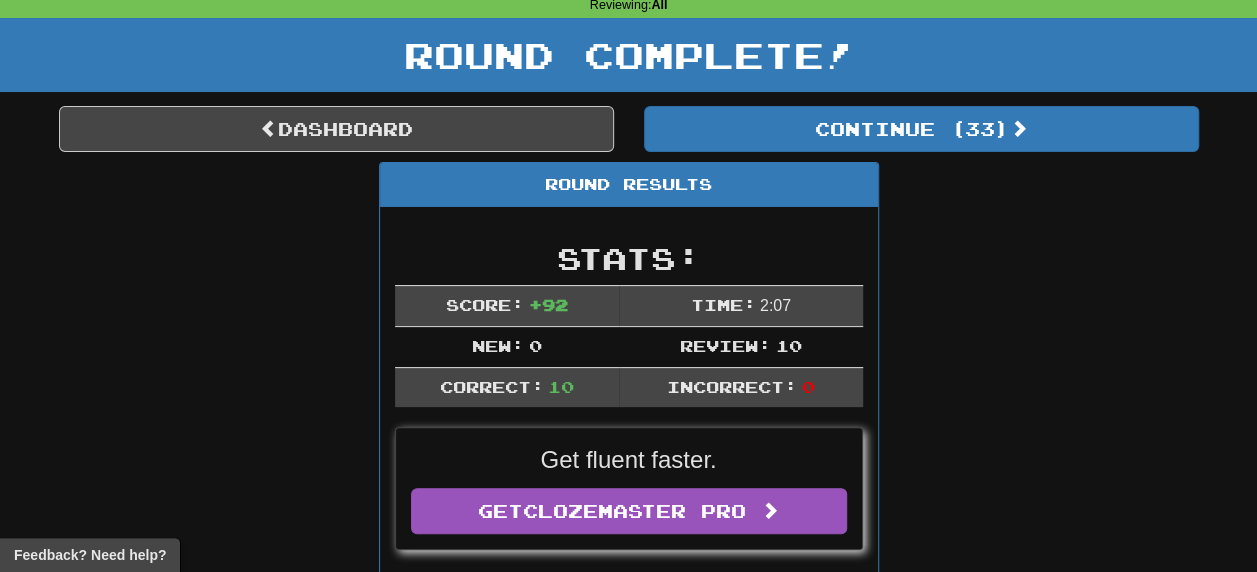 scroll, scrollTop: 87, scrollLeft: 0, axis: vertical 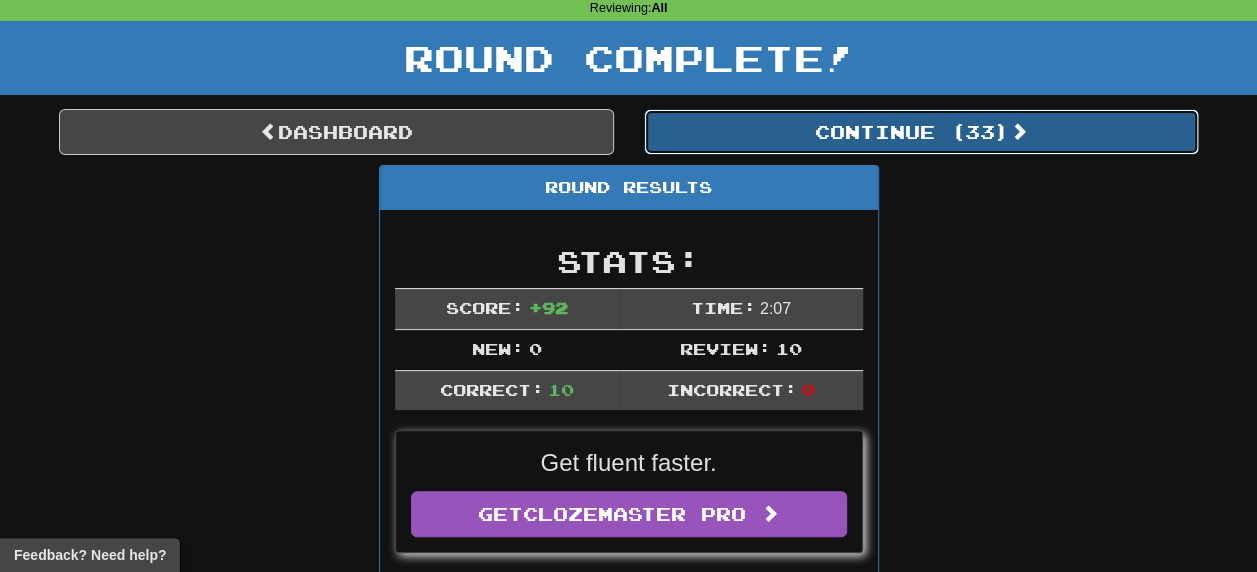 click on "Continue ( 33 )" at bounding box center (921, 132) 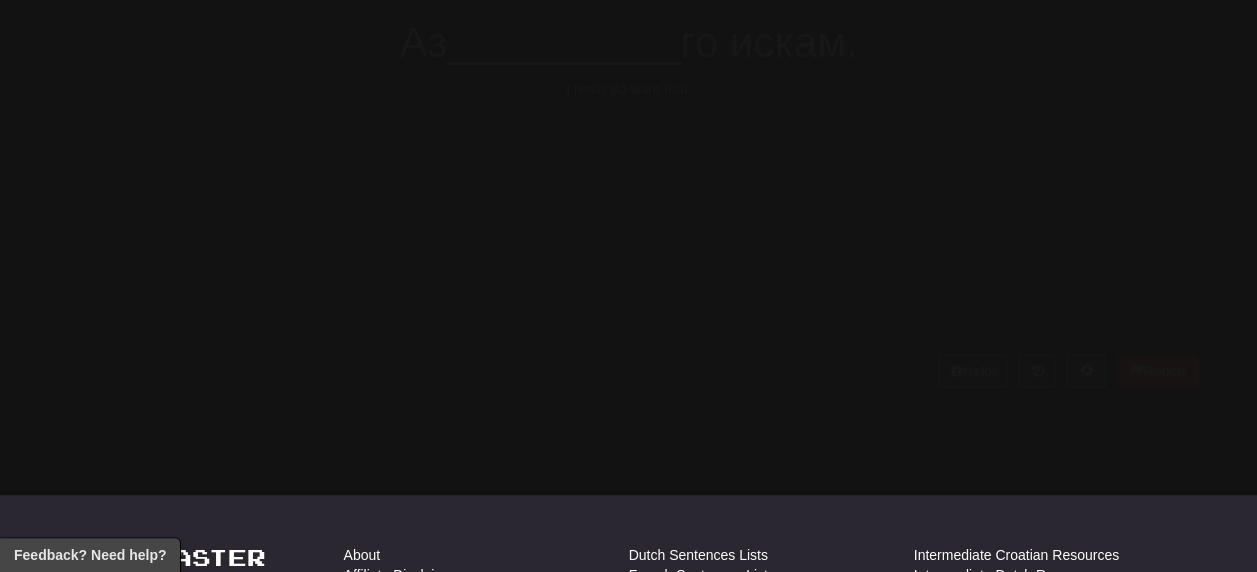 scroll, scrollTop: 87, scrollLeft: 0, axis: vertical 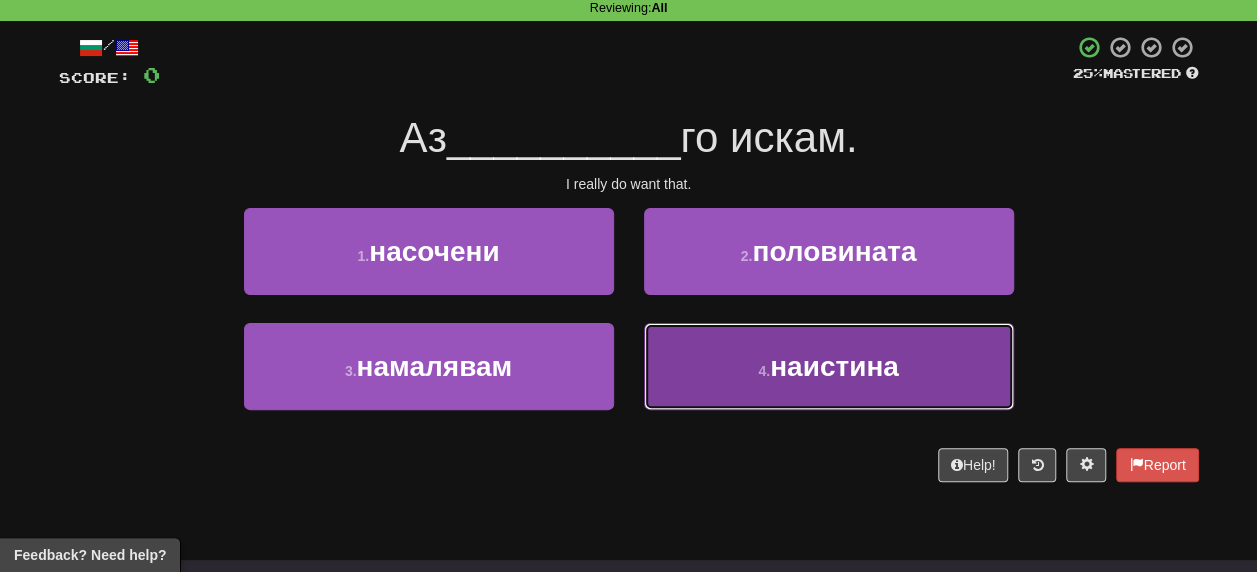 click on "наистина" at bounding box center (834, 366) 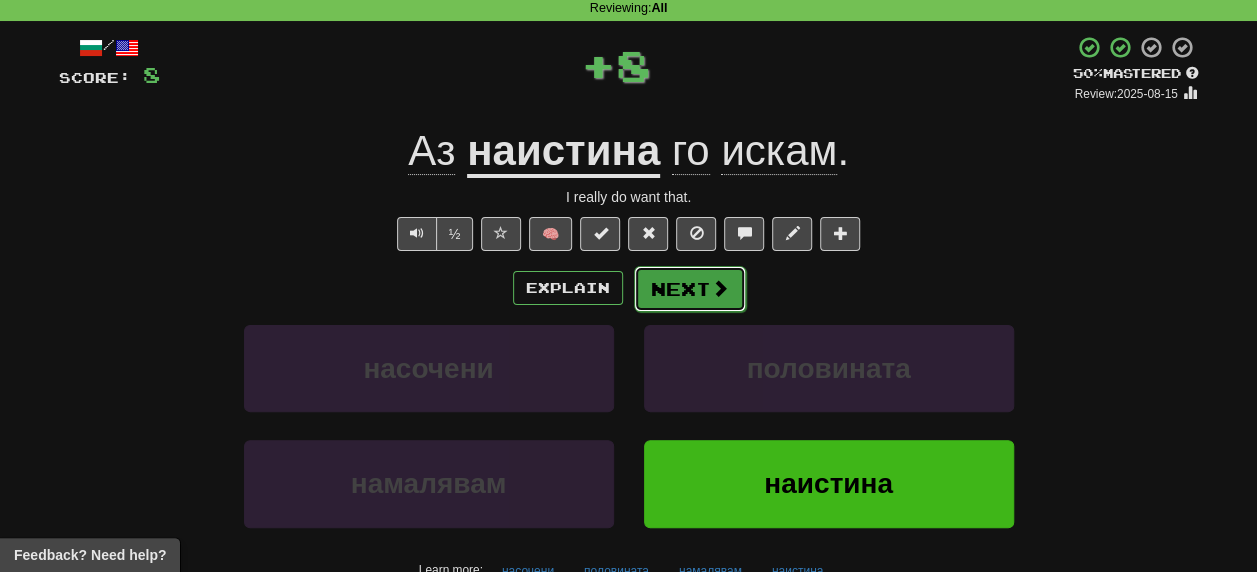 click on "Next" at bounding box center [690, 289] 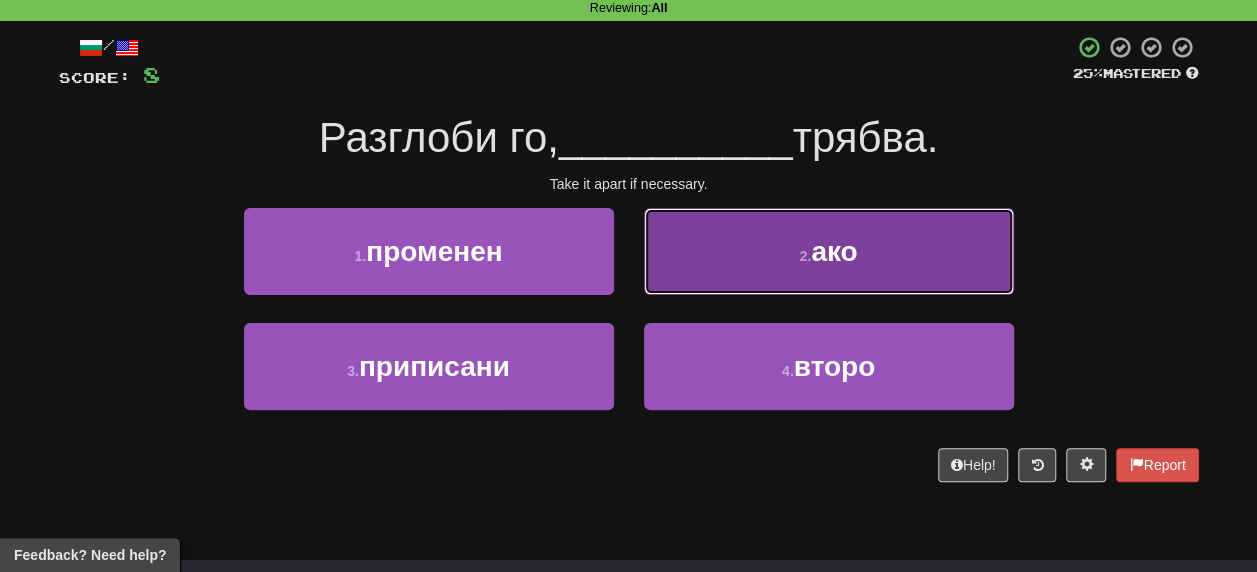 click on "ако" at bounding box center [834, 251] 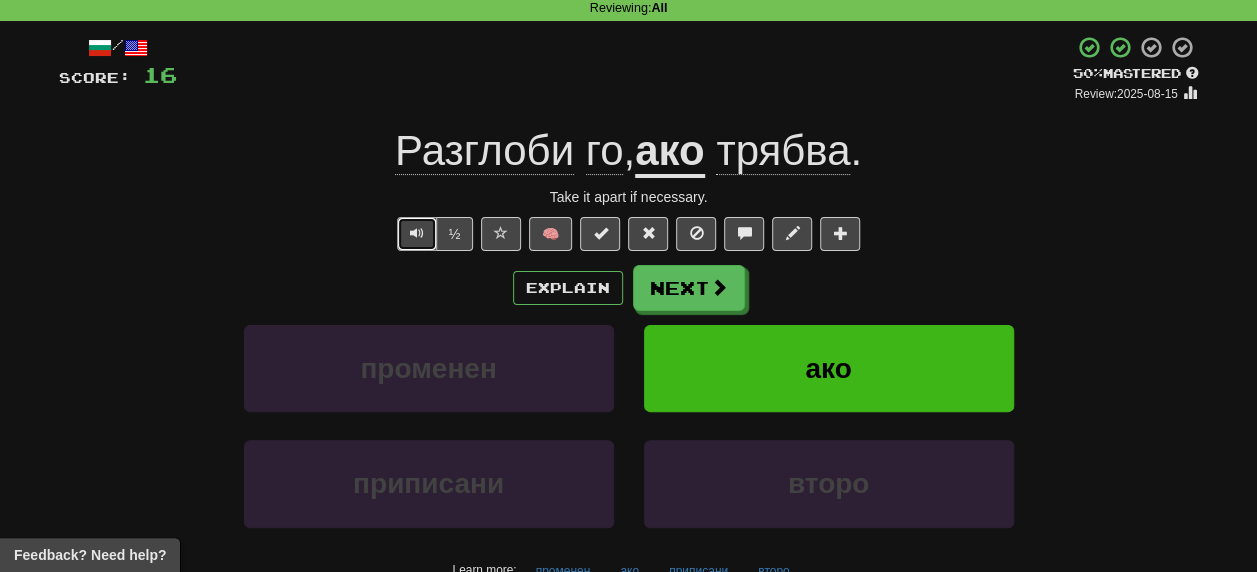 click at bounding box center [417, 233] 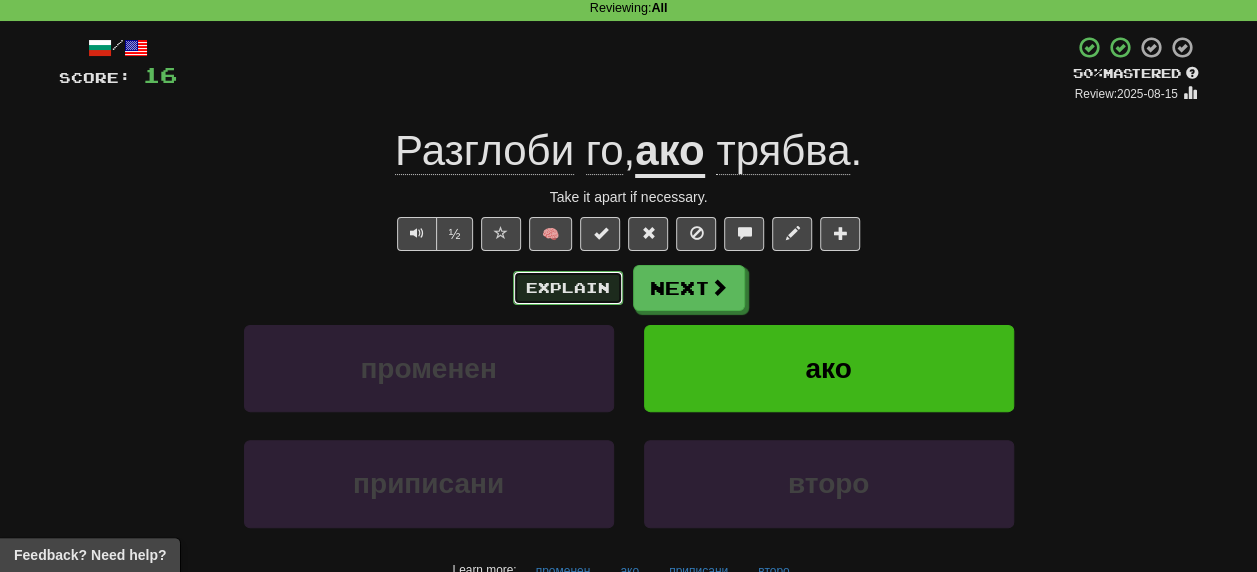 click on "Explain" at bounding box center [568, 288] 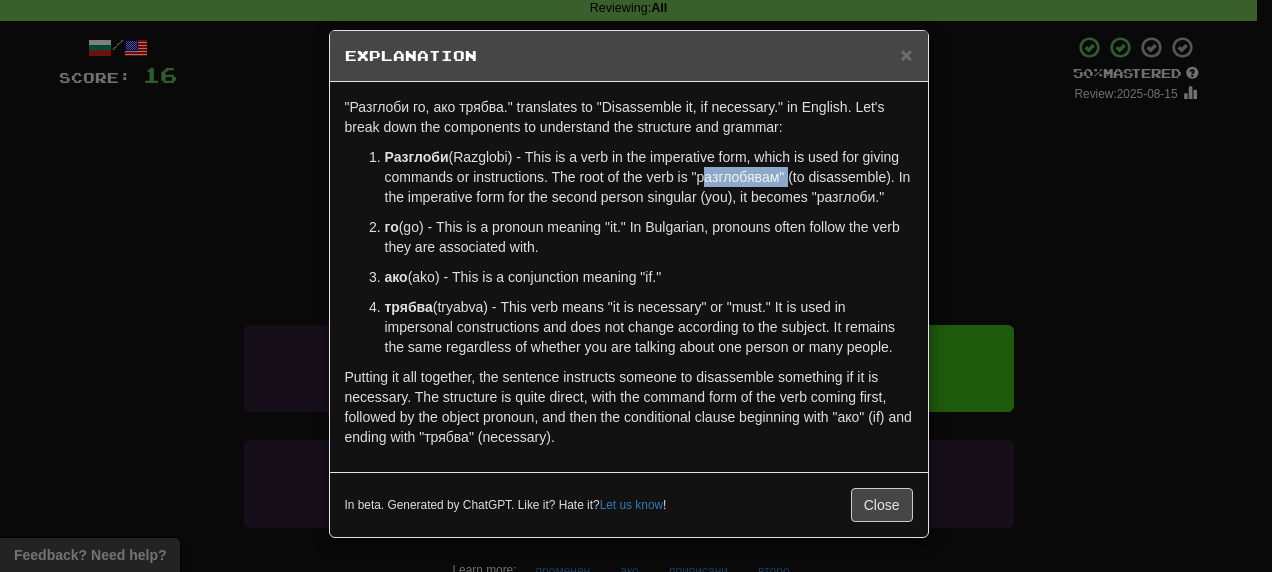 drag, startPoint x: 696, startPoint y: 173, endPoint x: 782, endPoint y: 177, distance: 86.09297 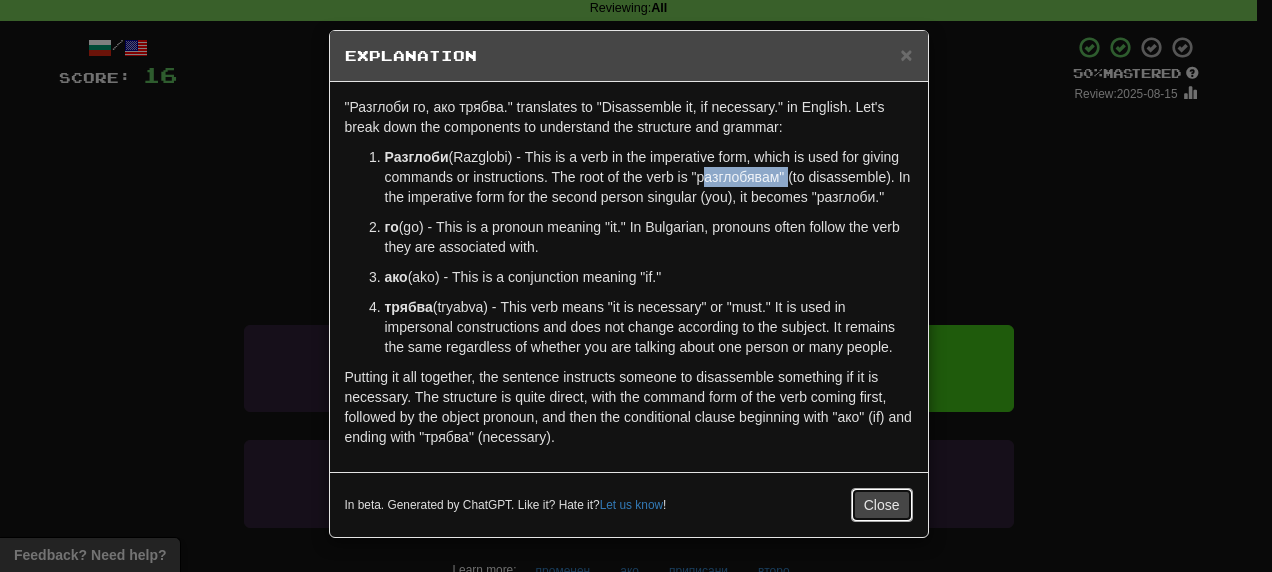 click on "Close" at bounding box center (882, 505) 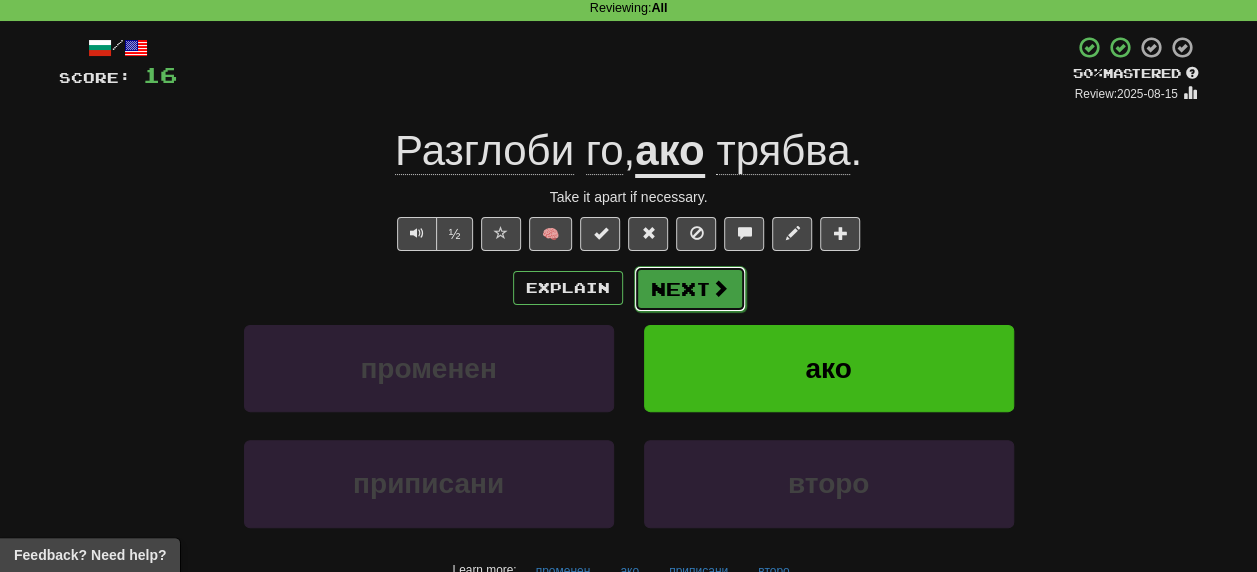 click on "Next" at bounding box center [690, 289] 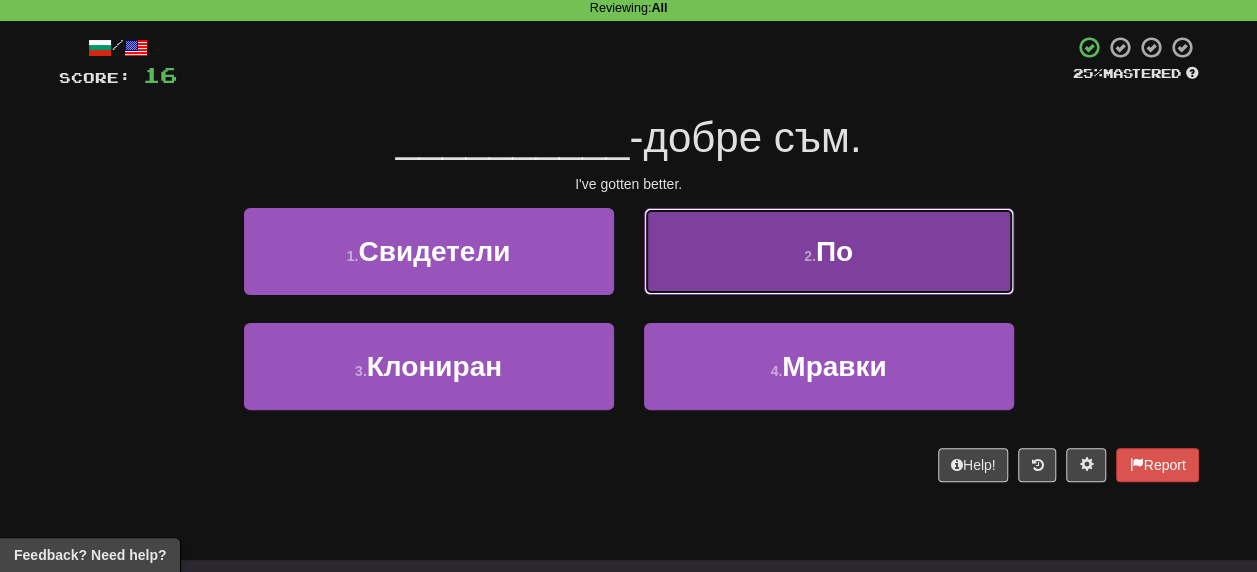 click on "По" at bounding box center [834, 251] 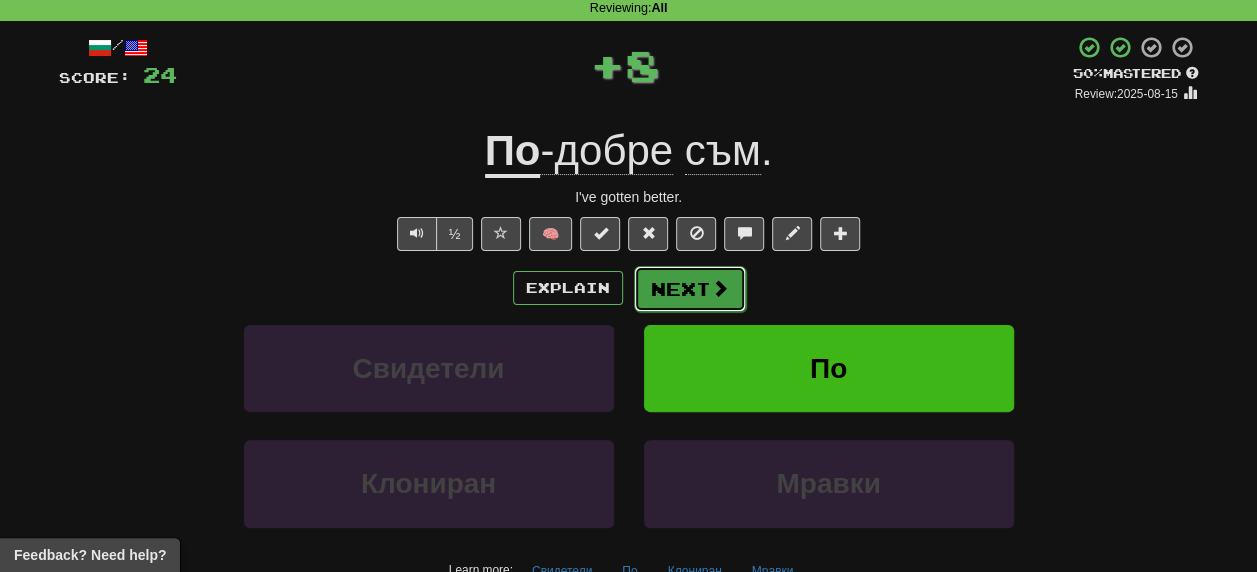 click on "Next" at bounding box center [690, 289] 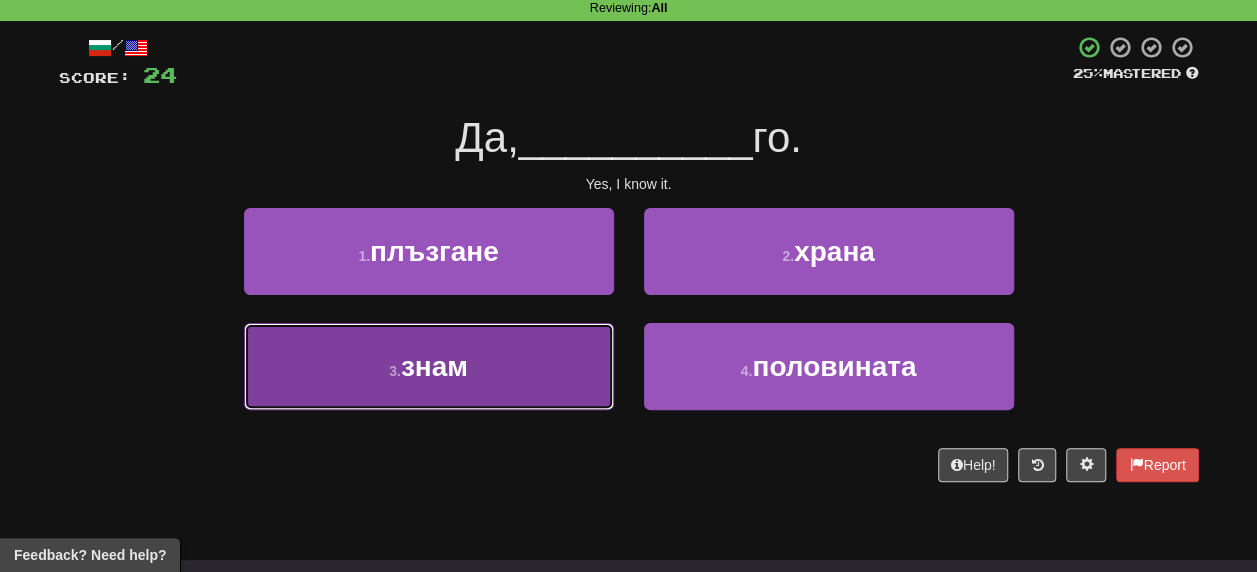 click on "знам" at bounding box center (434, 366) 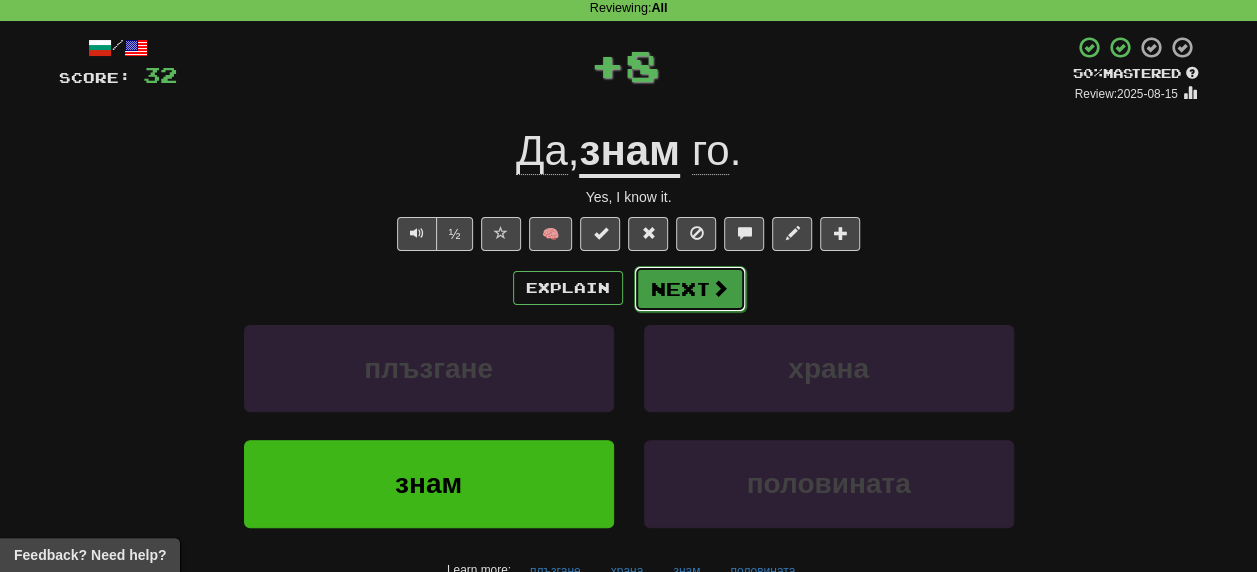 click on "Next" at bounding box center [690, 289] 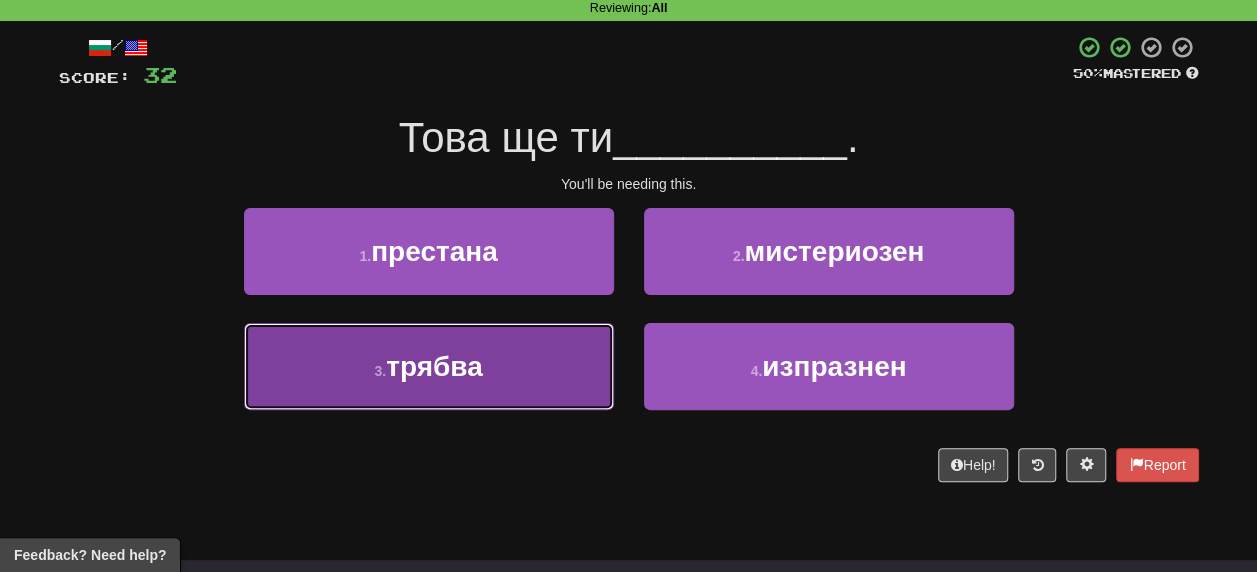 click on "трябва" at bounding box center [434, 366] 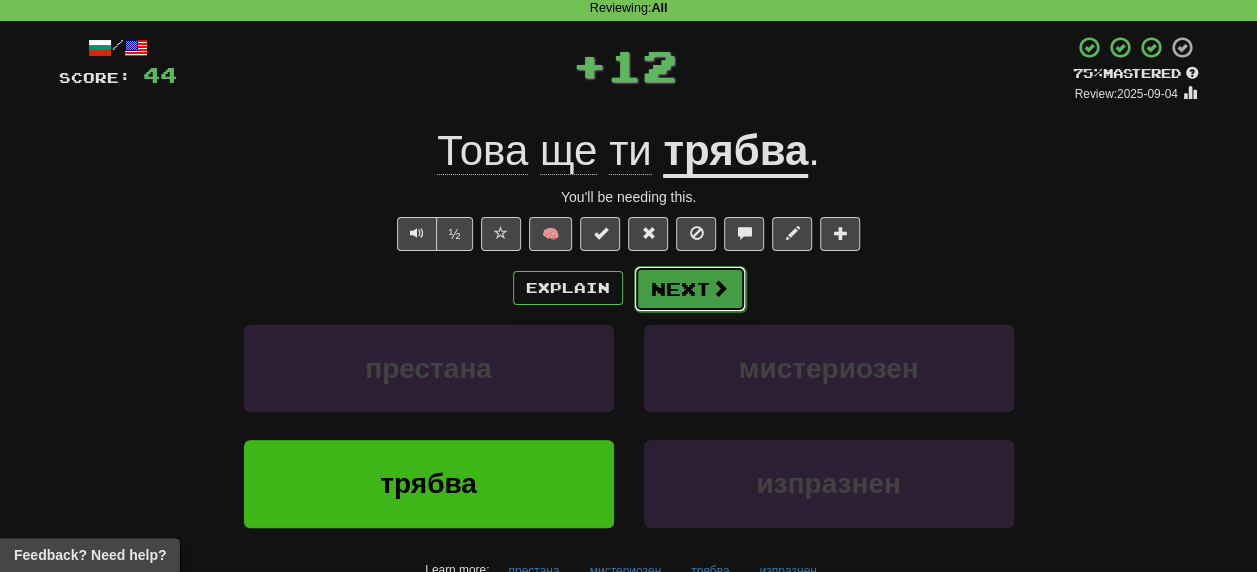 click on "Next" at bounding box center (690, 289) 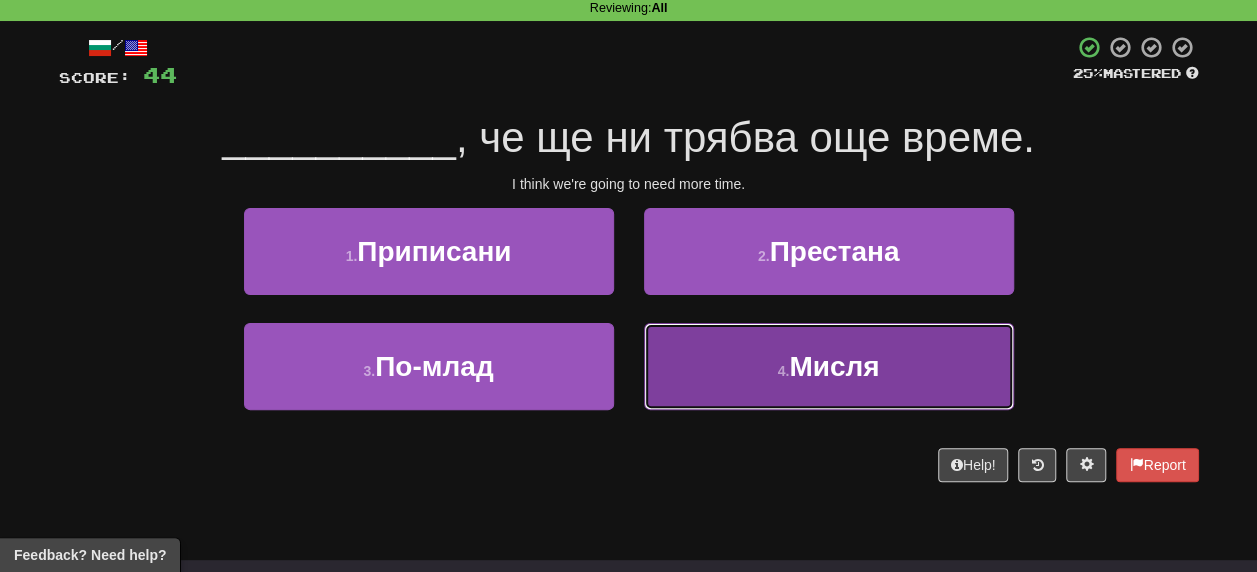 click on "Мисля" at bounding box center (834, 366) 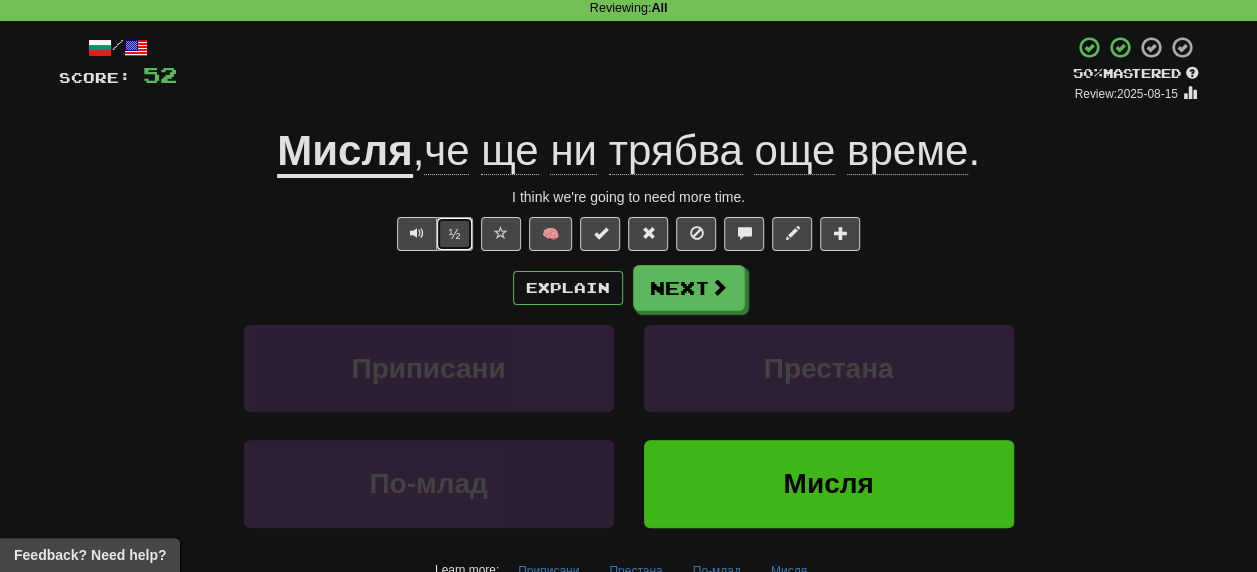 click on "½" at bounding box center (455, 234) 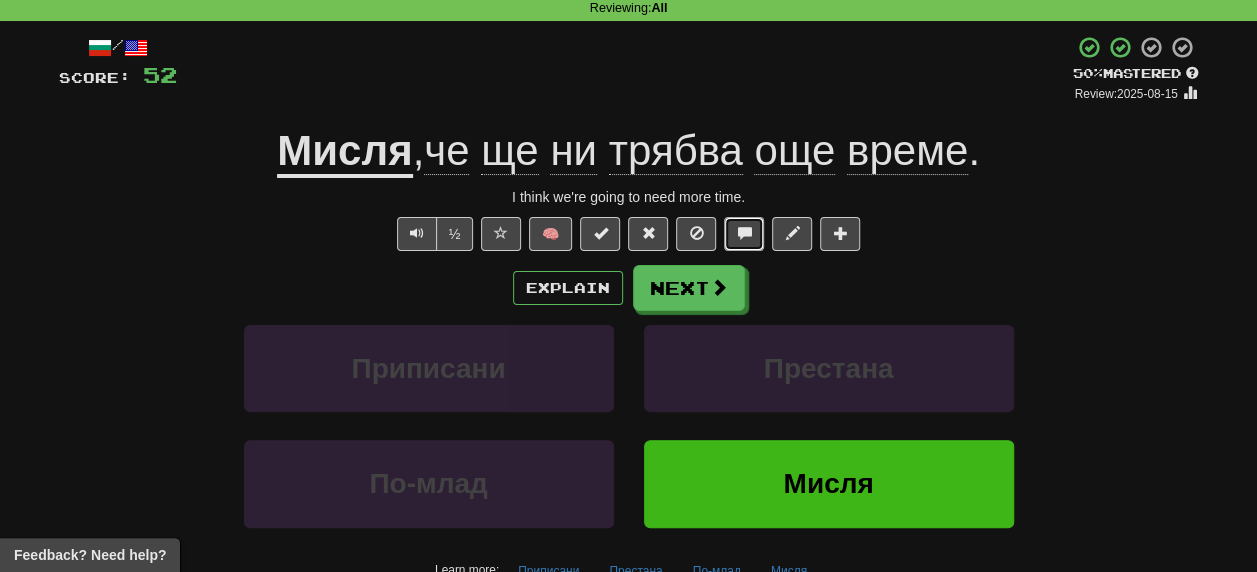 click at bounding box center (744, 233) 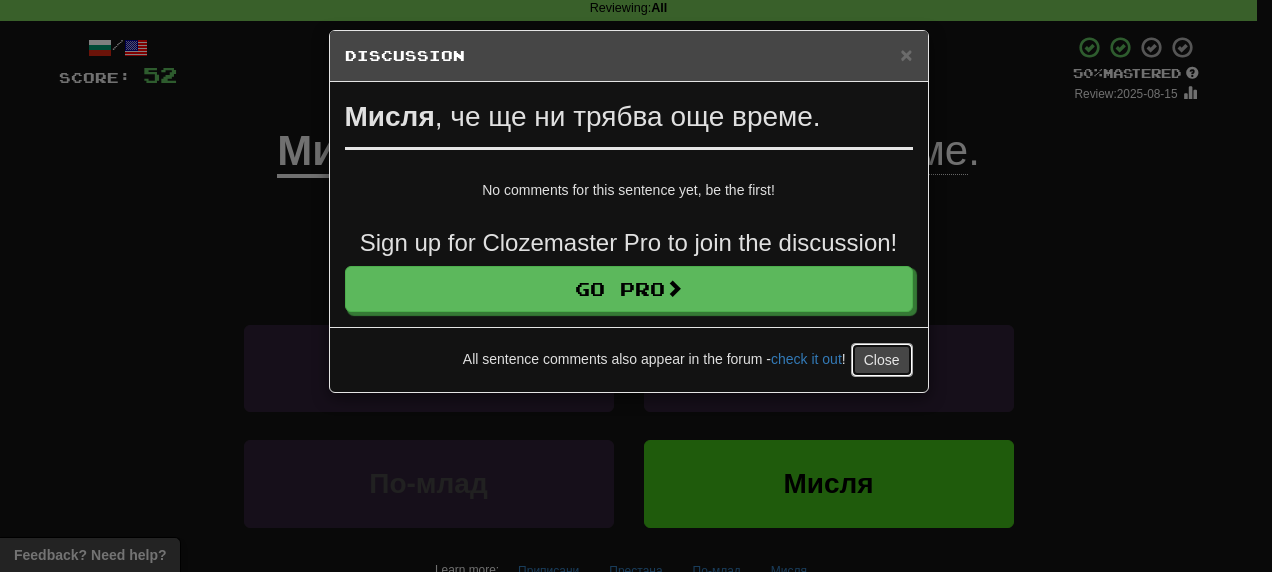 click on "Close" at bounding box center (882, 360) 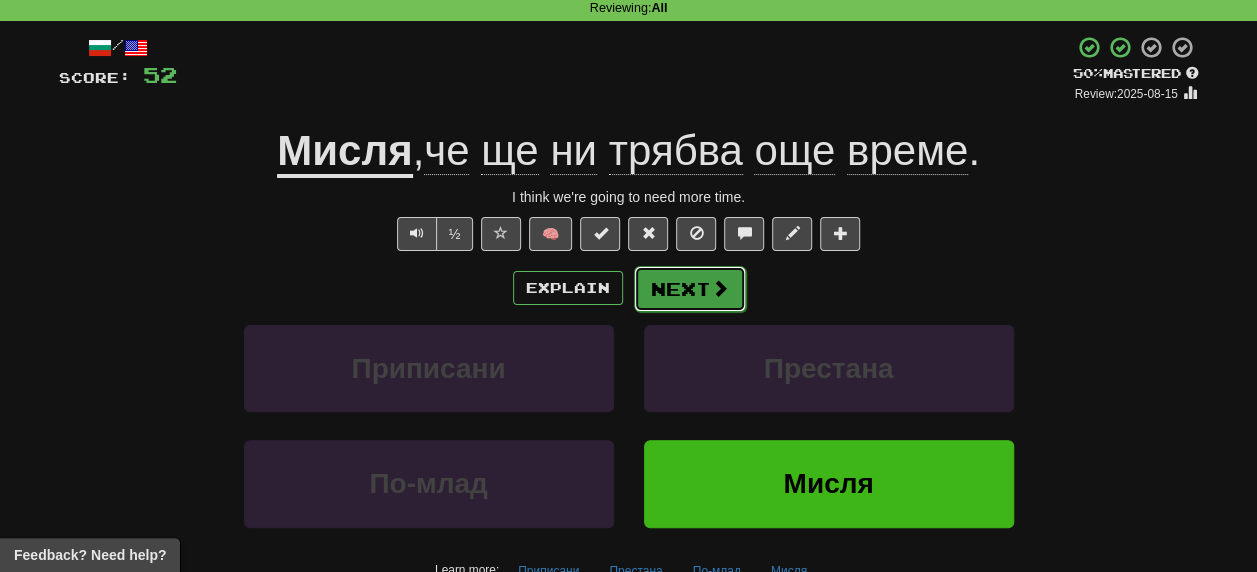 click on "Next" at bounding box center (690, 289) 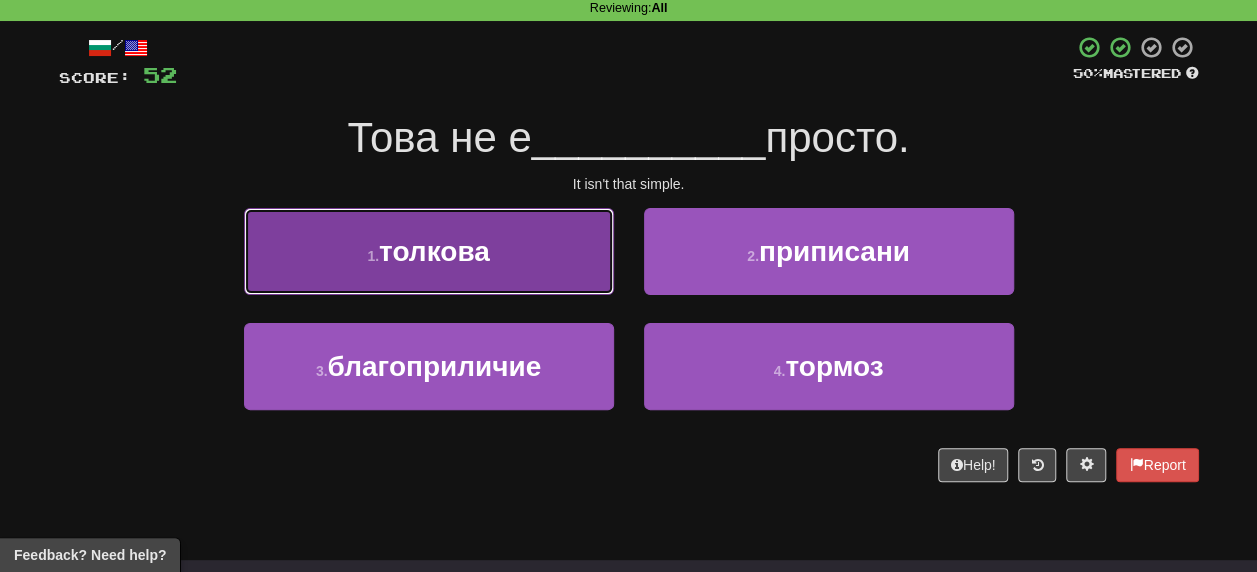 click on "толкова" at bounding box center (434, 251) 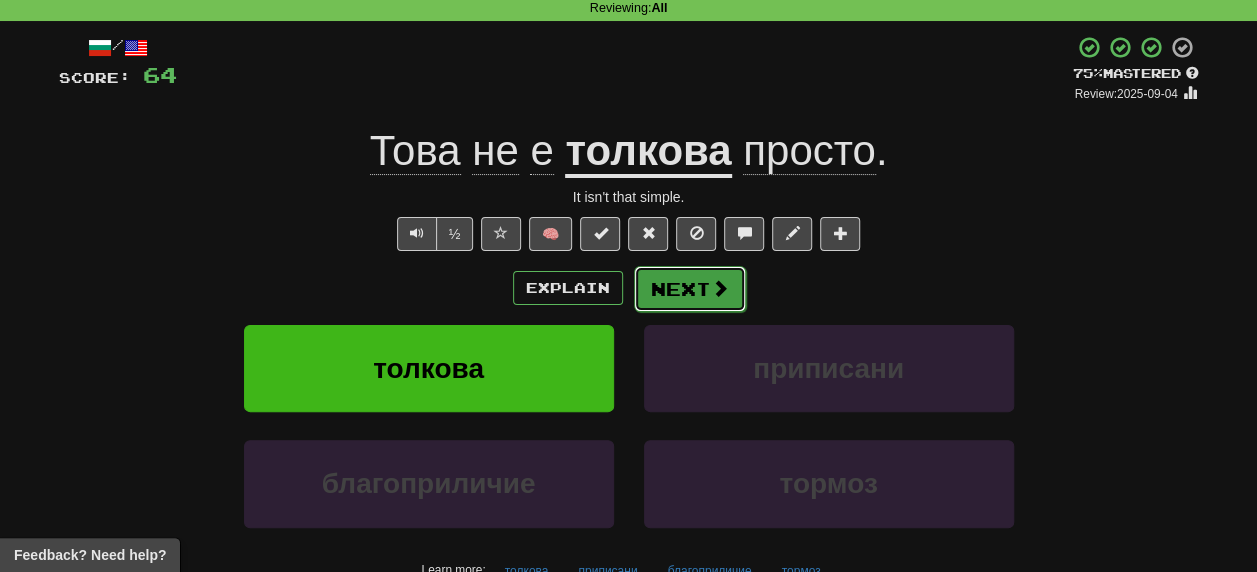click on "Next" at bounding box center [690, 289] 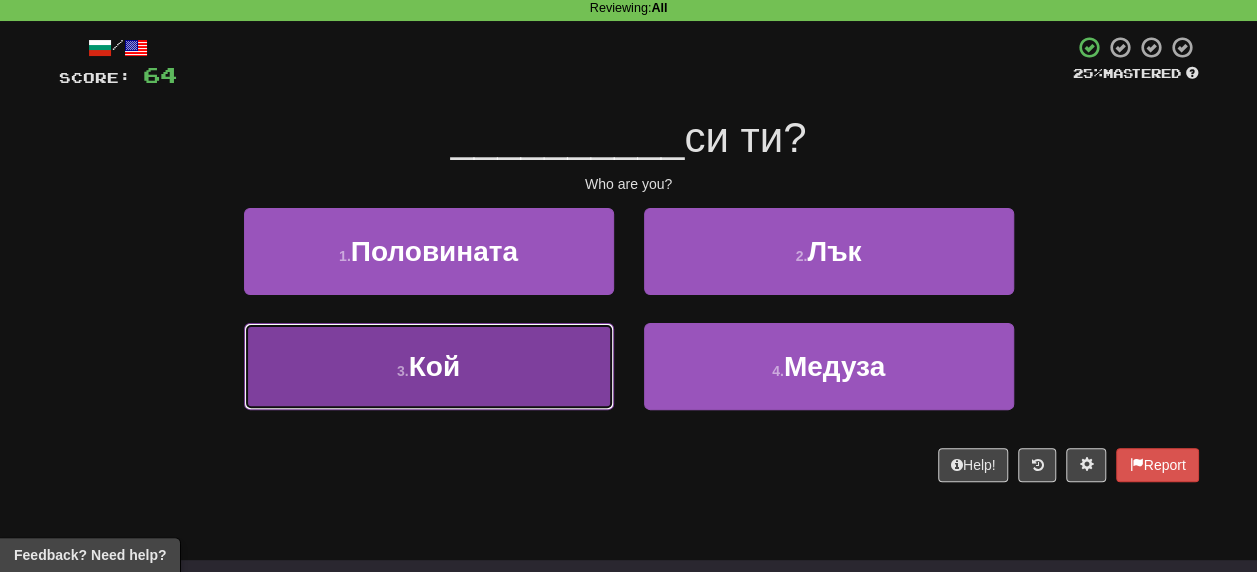 click on "Кой" at bounding box center (434, 366) 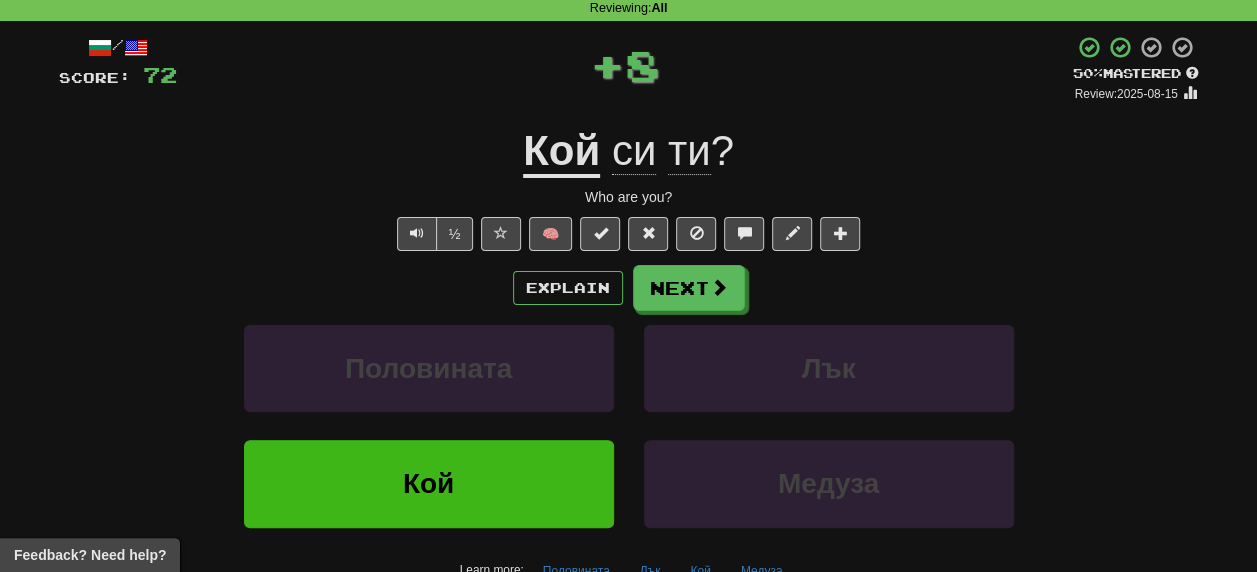 click on "Explain Next Половината Лък Кой Медуза Learn more: Половината Лък Кой Медуза" at bounding box center [629, 425] 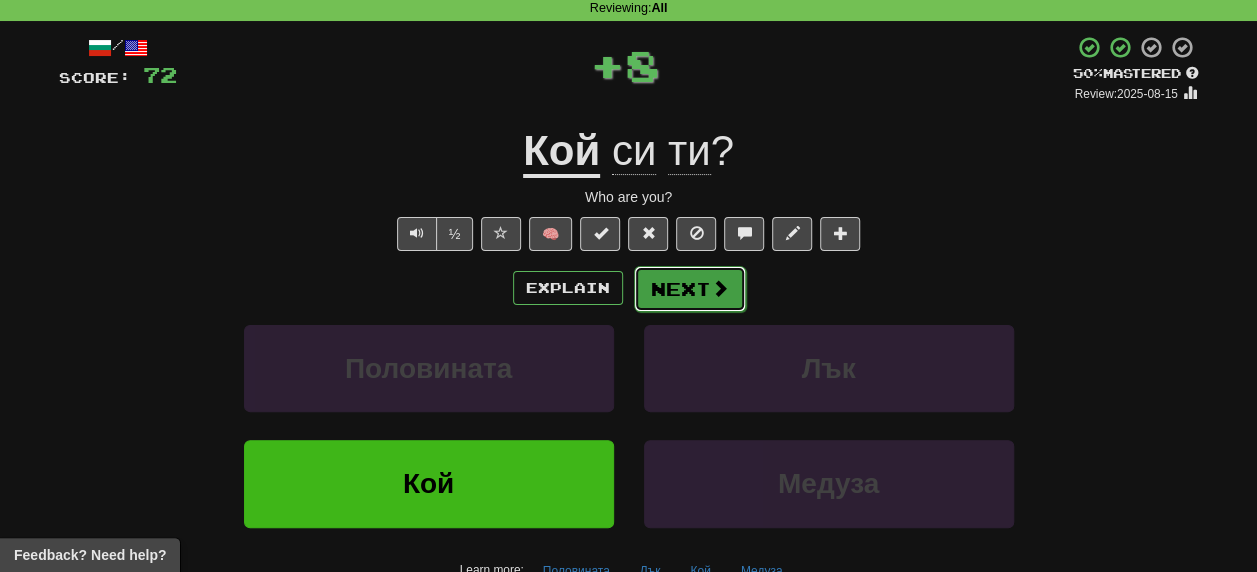 click on "Next" at bounding box center (690, 289) 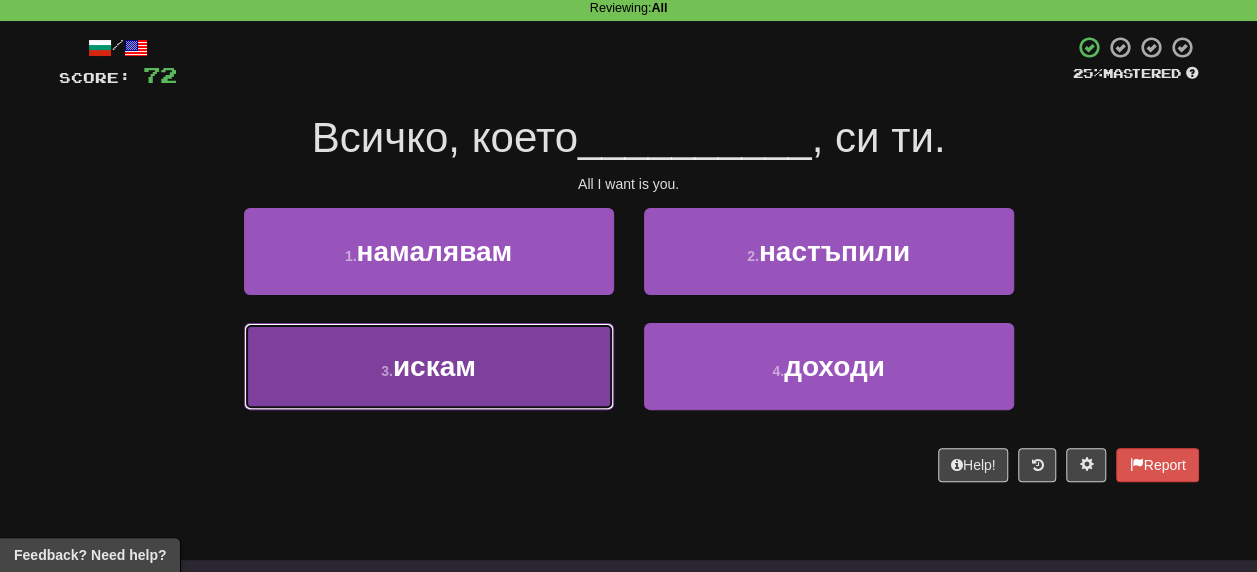click on "искам" at bounding box center [434, 366] 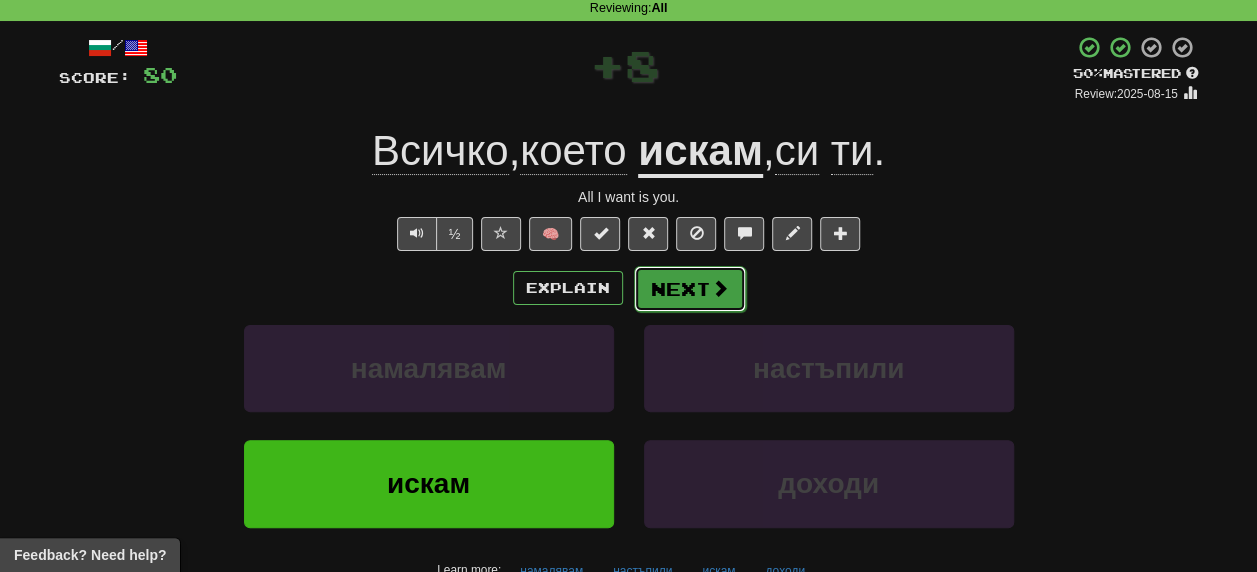 click on "Next" at bounding box center (690, 289) 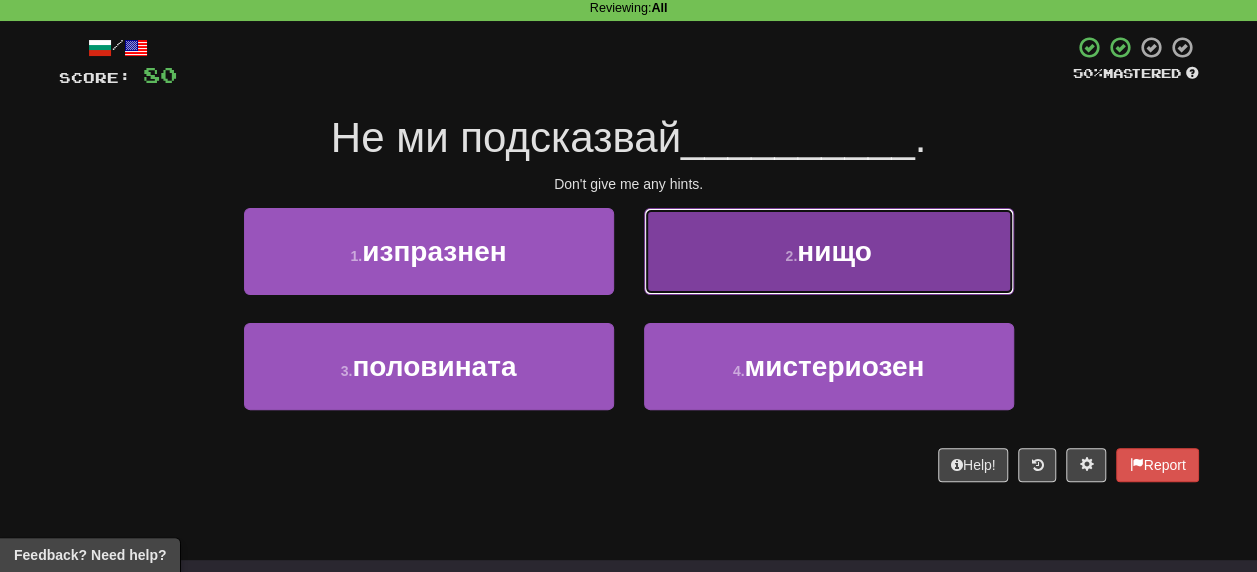 click on "нищо" at bounding box center (834, 251) 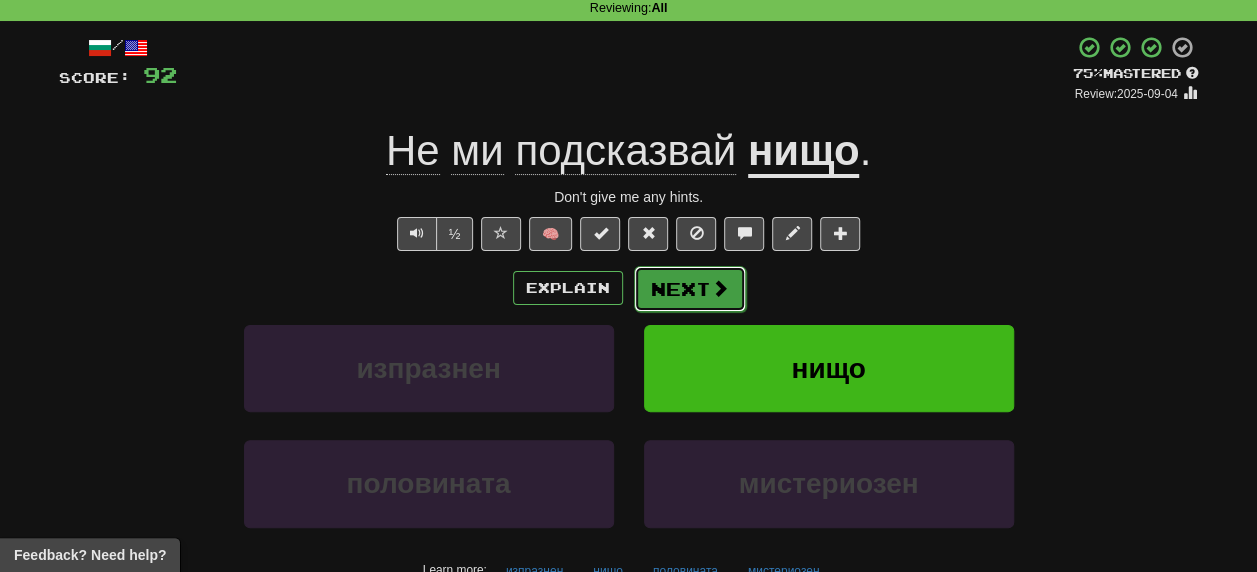 click on "Next" at bounding box center (690, 289) 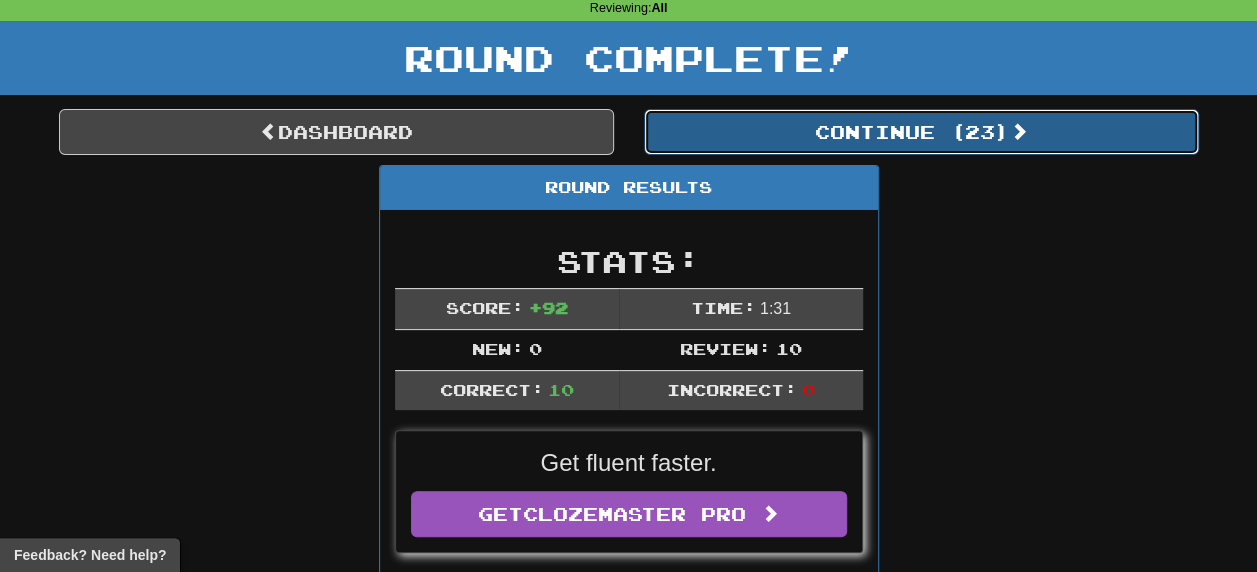click on "Continue ( 23 )" at bounding box center (921, 132) 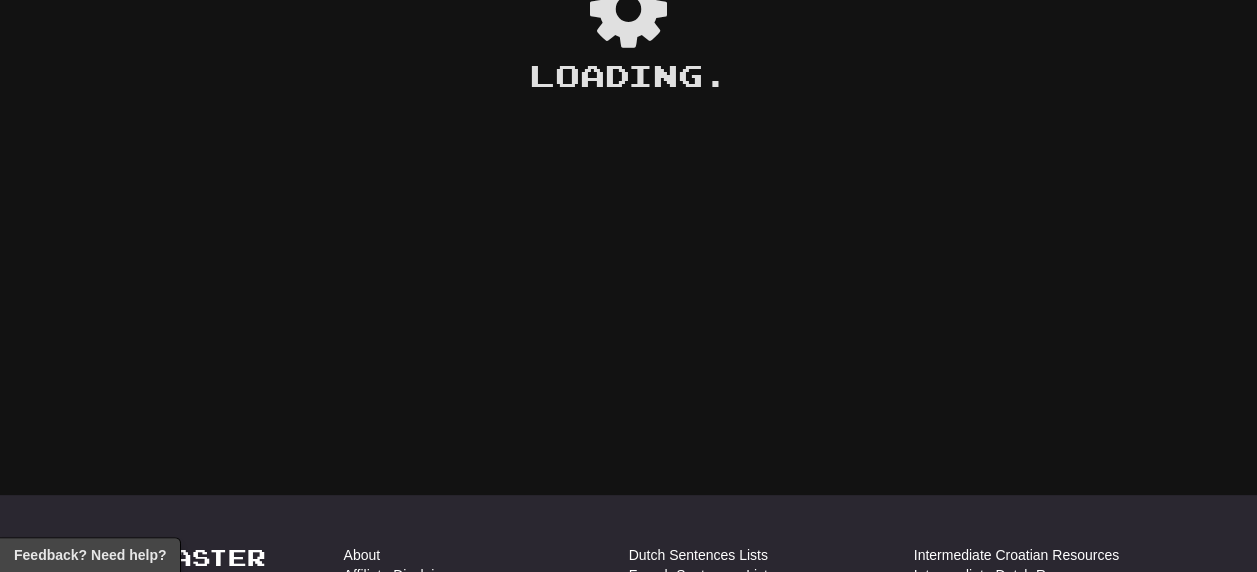 scroll, scrollTop: 87, scrollLeft: 0, axis: vertical 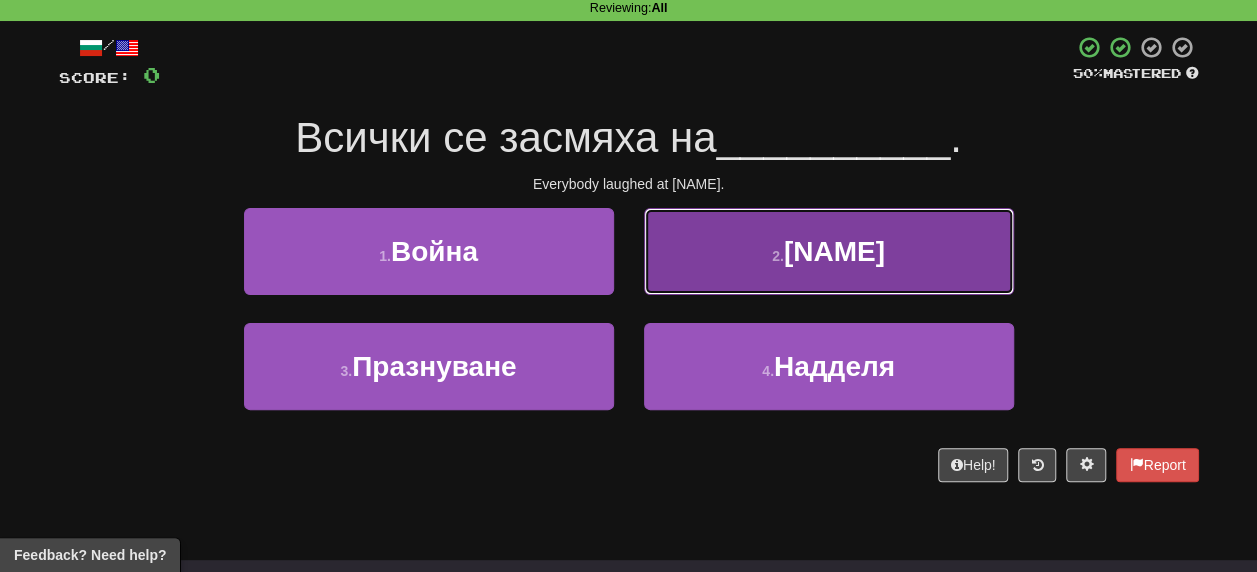 click on "[NAME]" at bounding box center [834, 251] 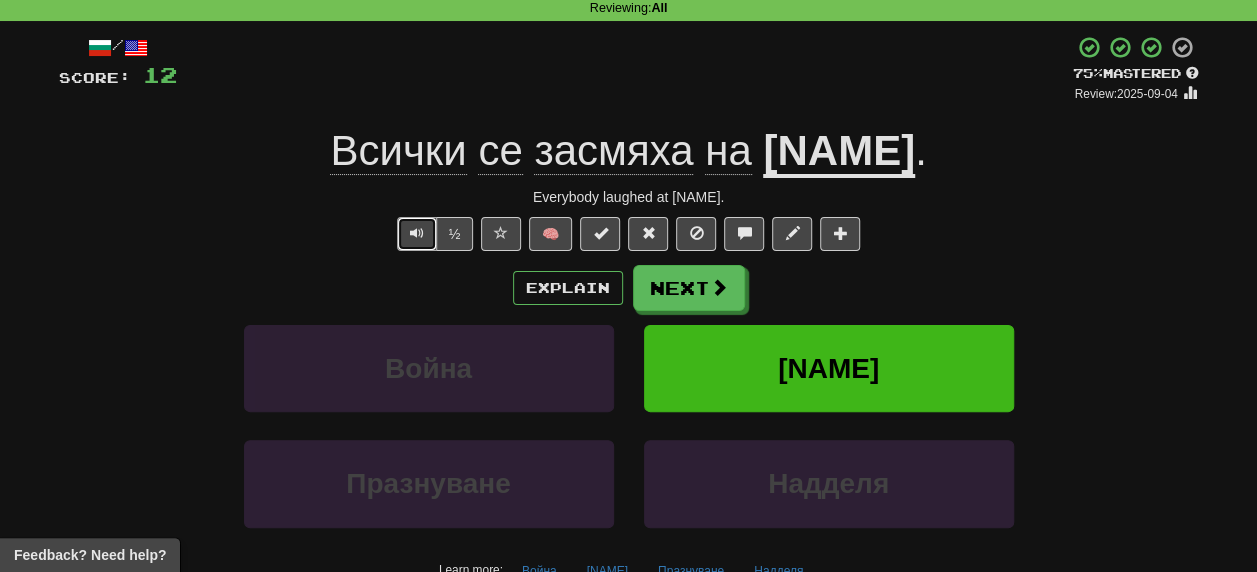 click at bounding box center [417, 233] 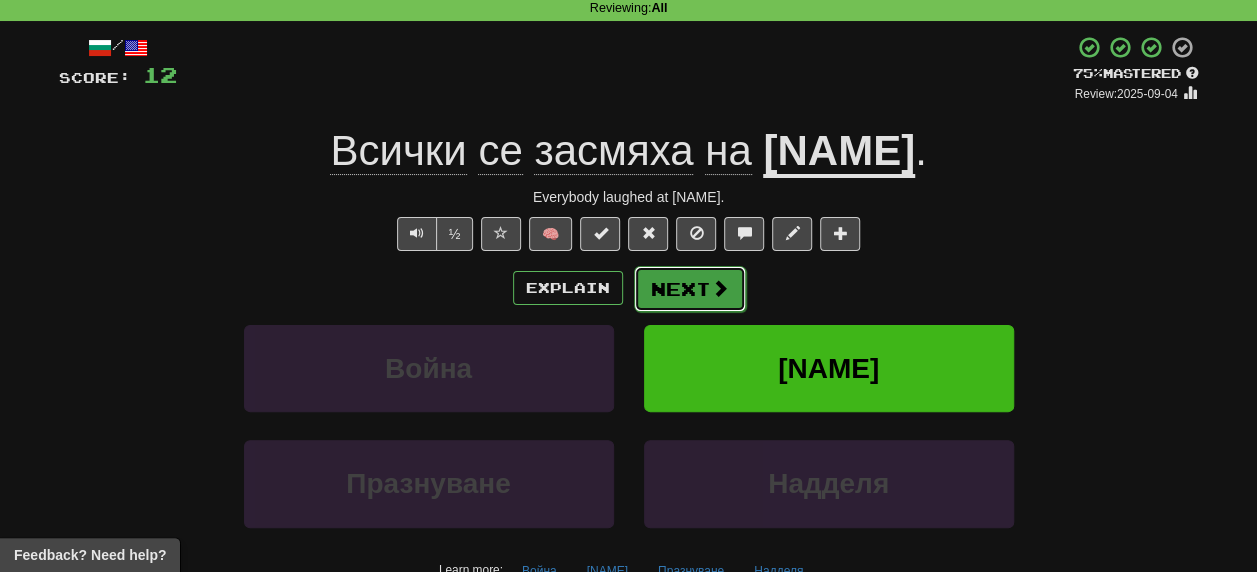 click on "Next" at bounding box center (690, 289) 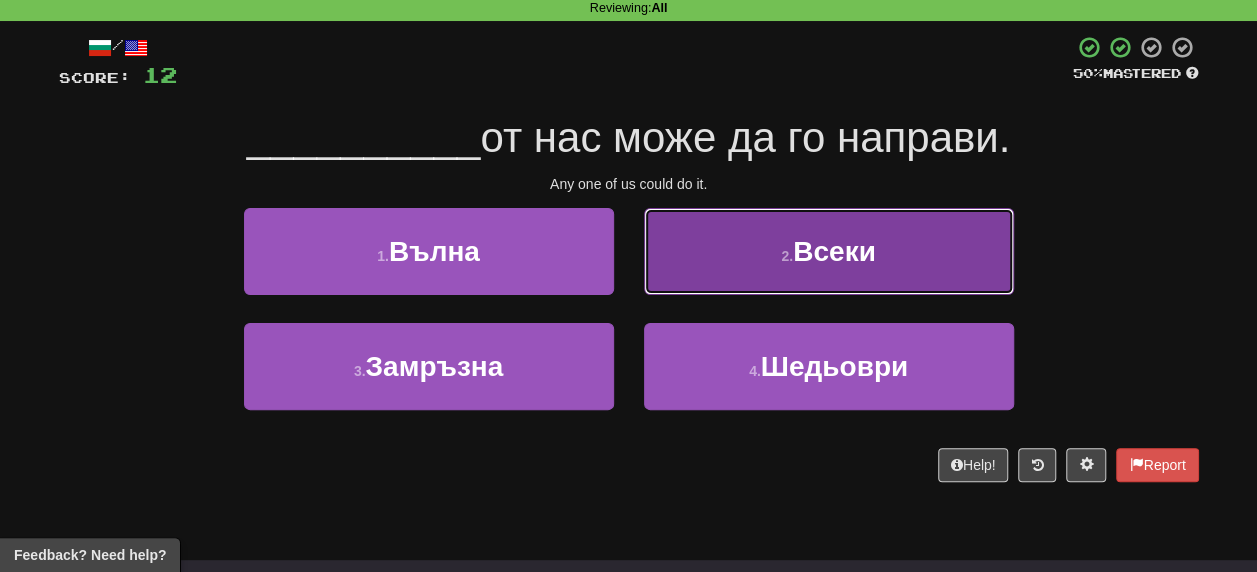 click on "Всеки" at bounding box center (834, 251) 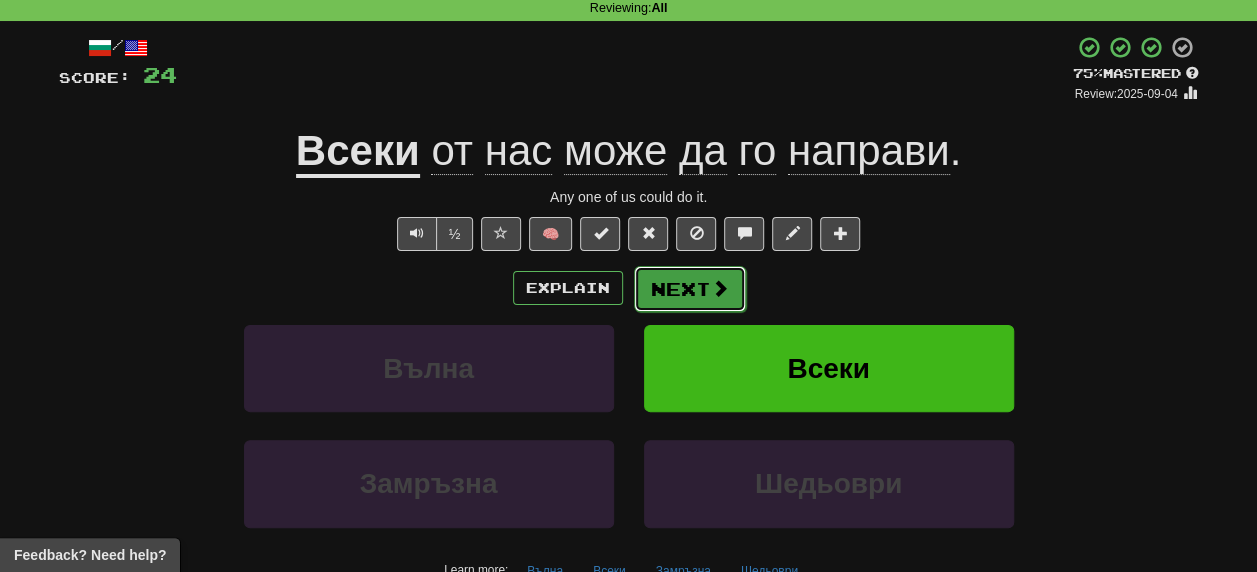click on "Next" at bounding box center [690, 289] 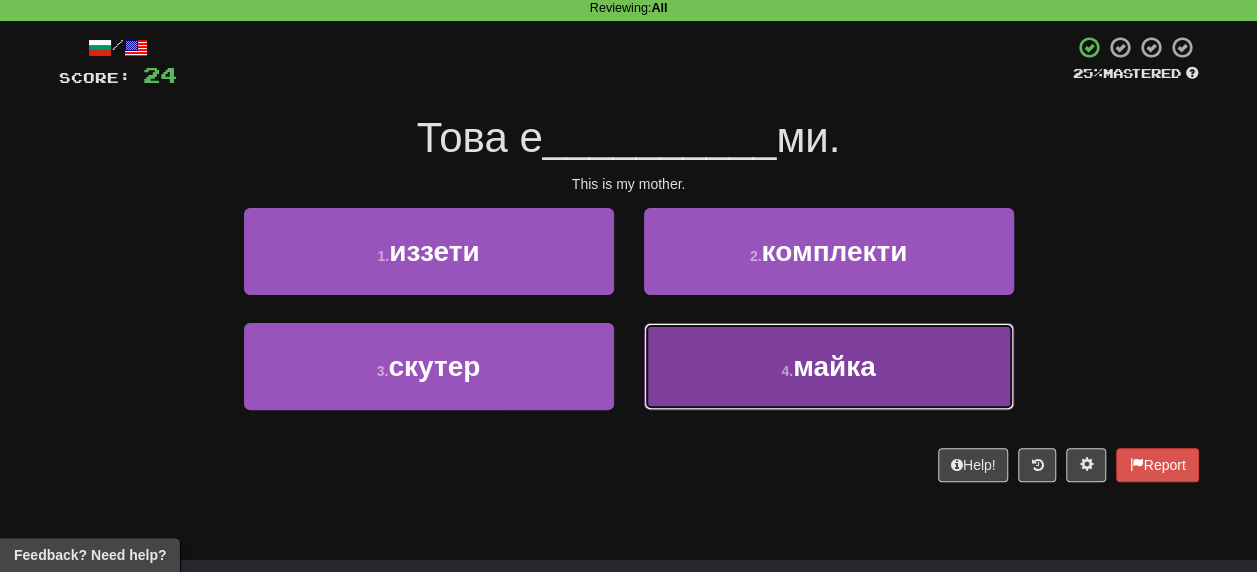 click on "майка" at bounding box center [834, 366] 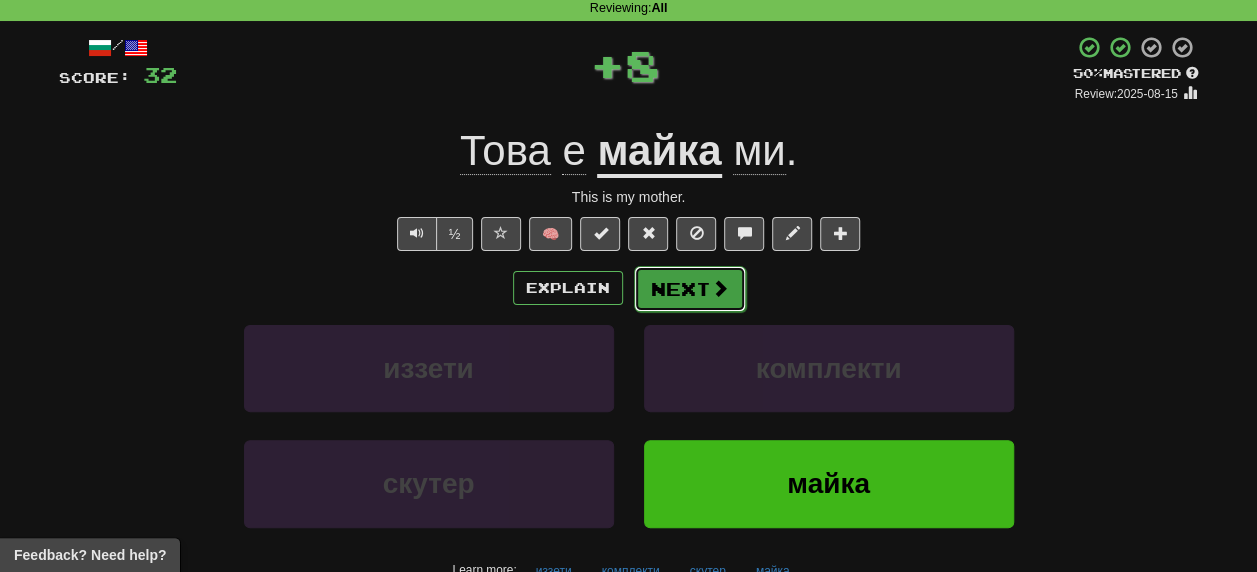 click on "Next" at bounding box center [690, 289] 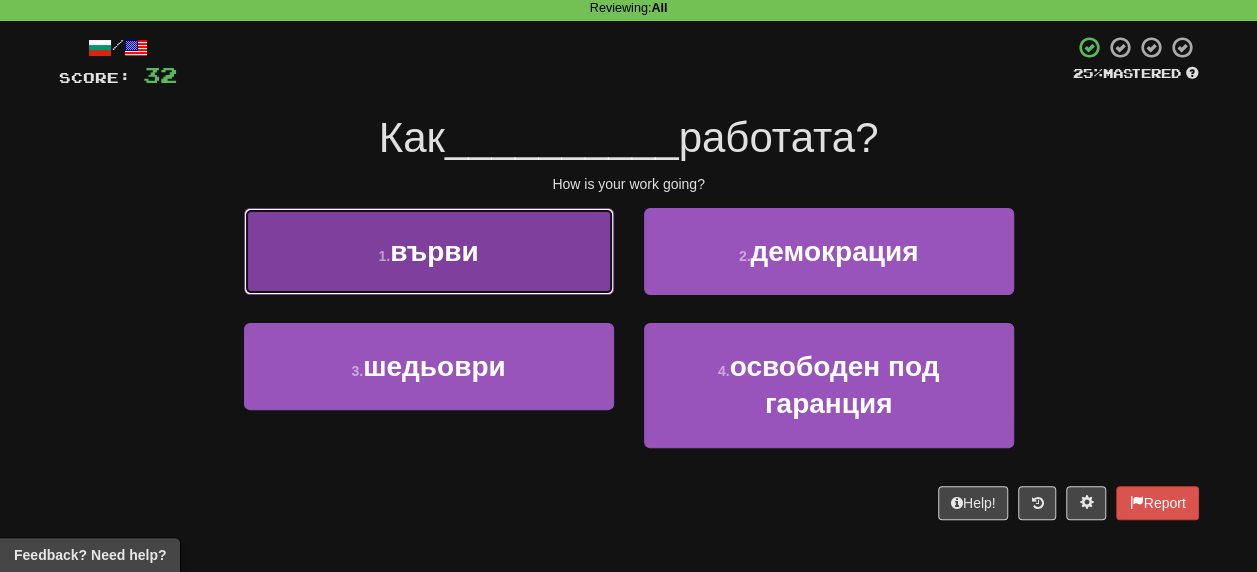 click on "върви" at bounding box center (434, 251) 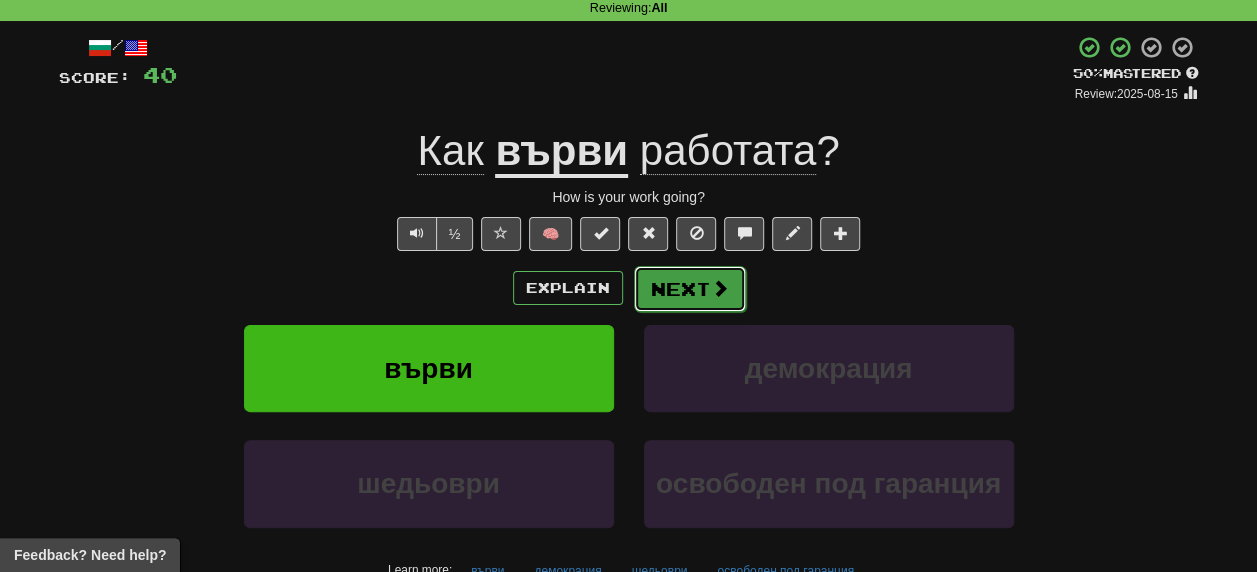 click on "Next" at bounding box center (690, 289) 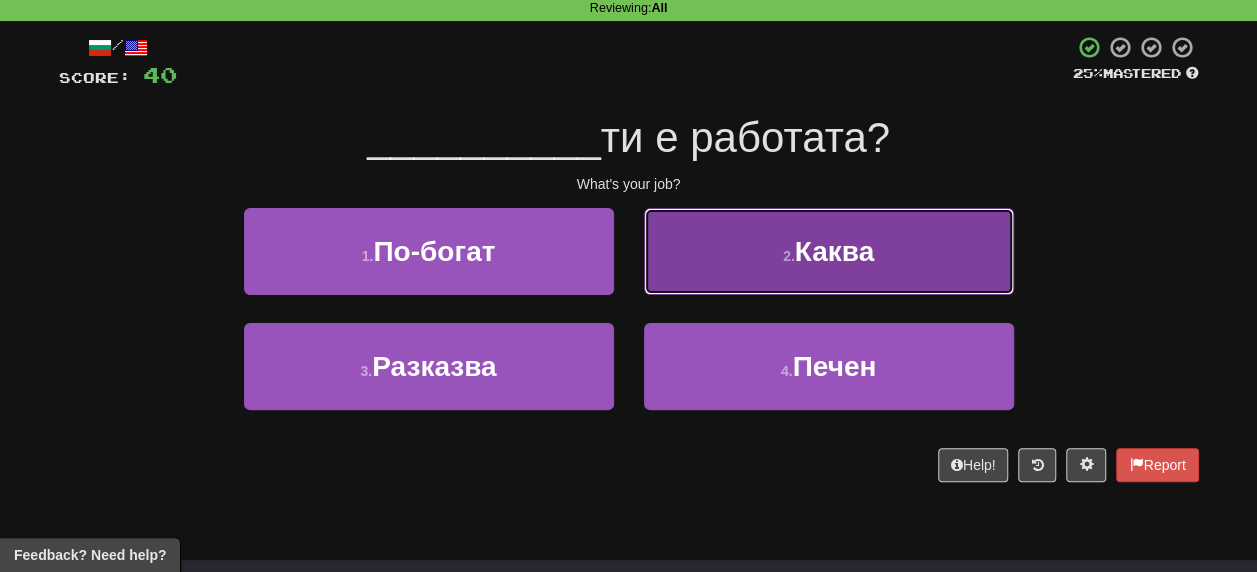 click on "2 .  Каква" at bounding box center [829, 251] 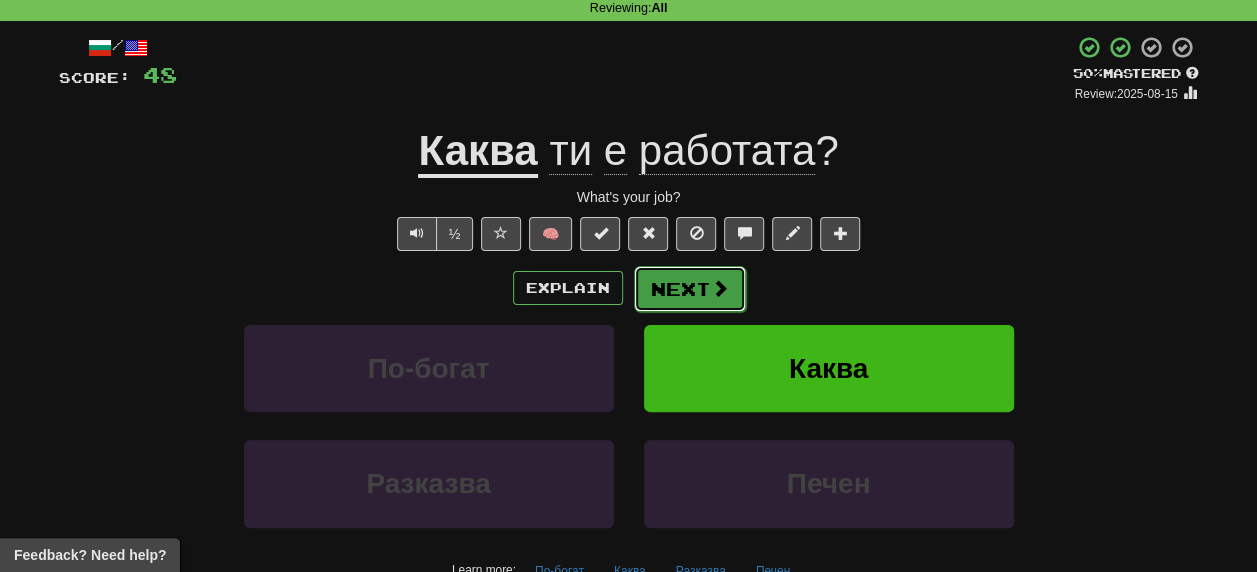 click on "Next" at bounding box center (690, 289) 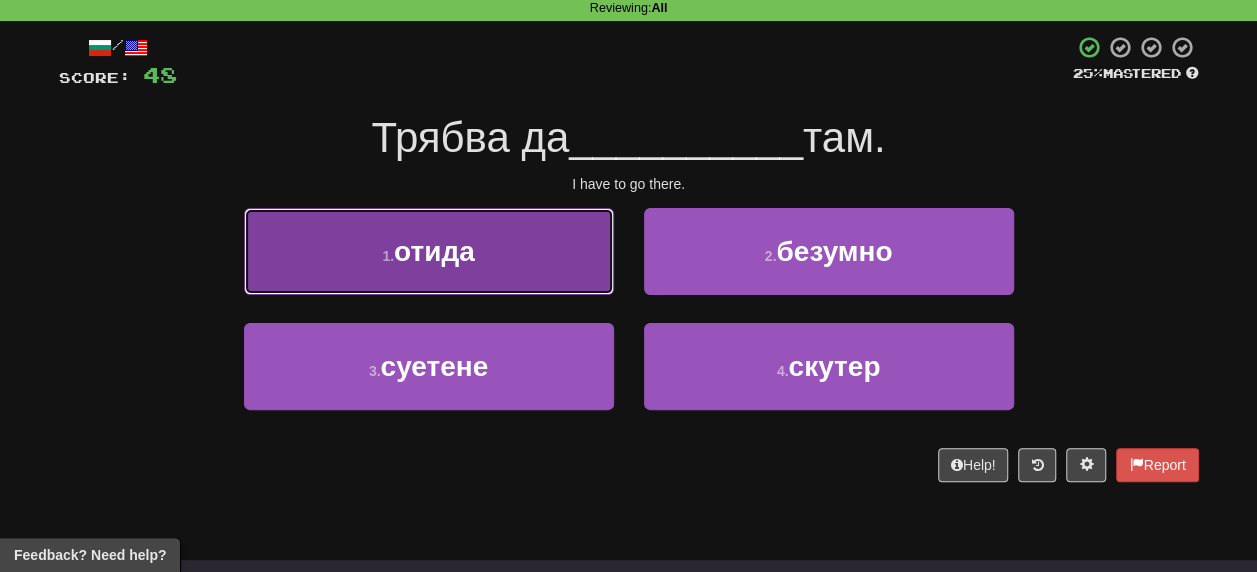 click on "отида" at bounding box center [434, 251] 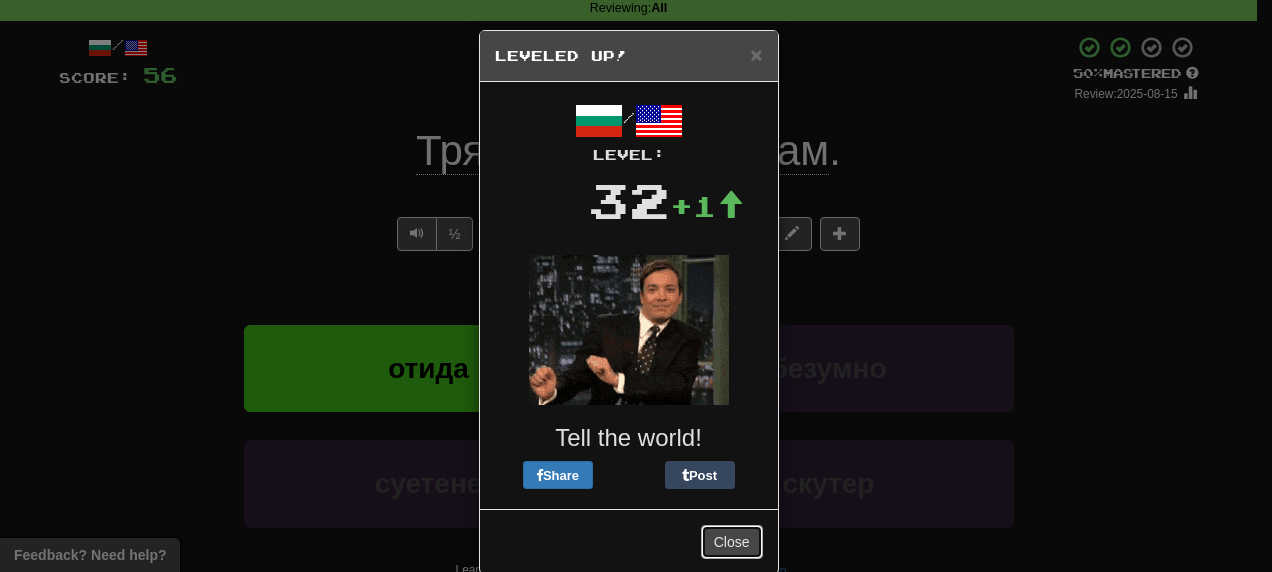 click on "Close" at bounding box center [732, 542] 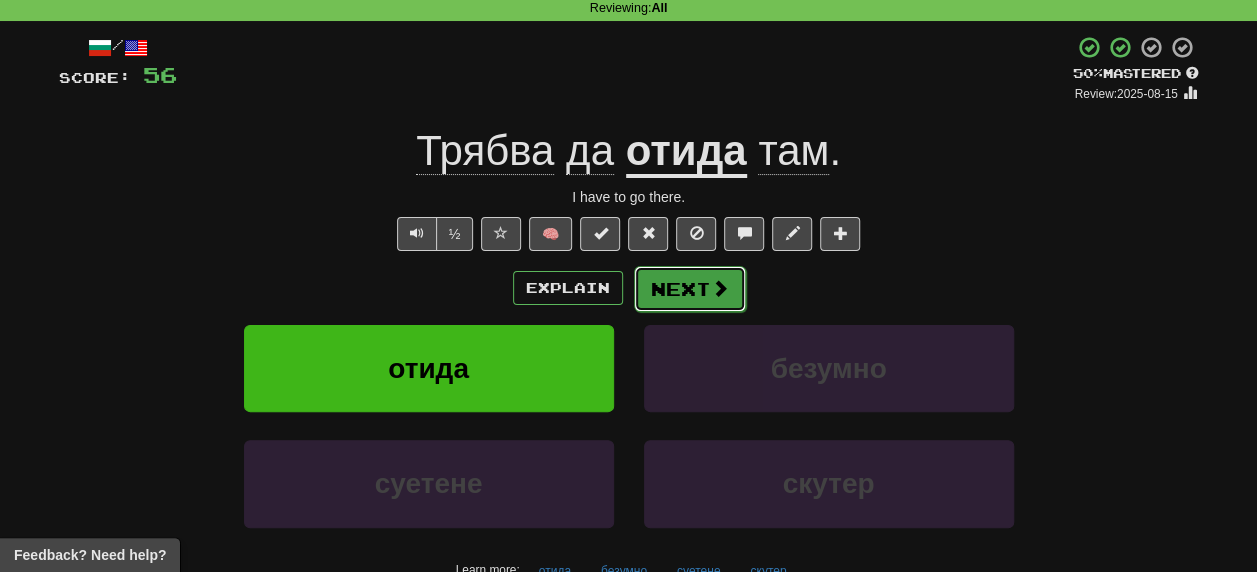 click on "Next" at bounding box center (690, 289) 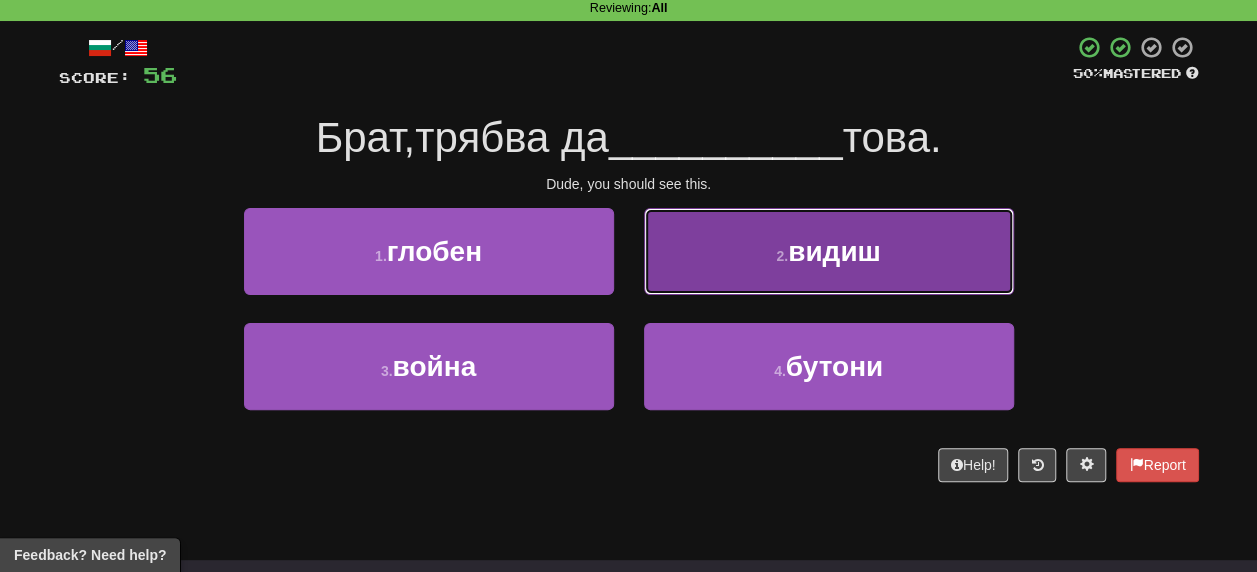 click on "видиш" at bounding box center [834, 251] 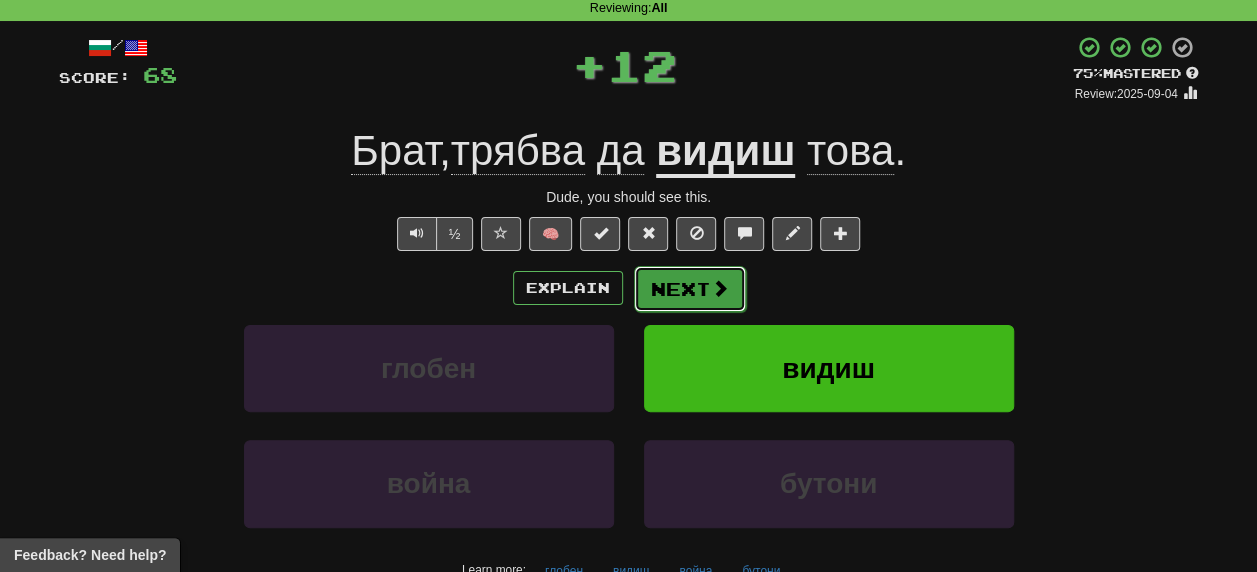 click on "Next" at bounding box center (690, 289) 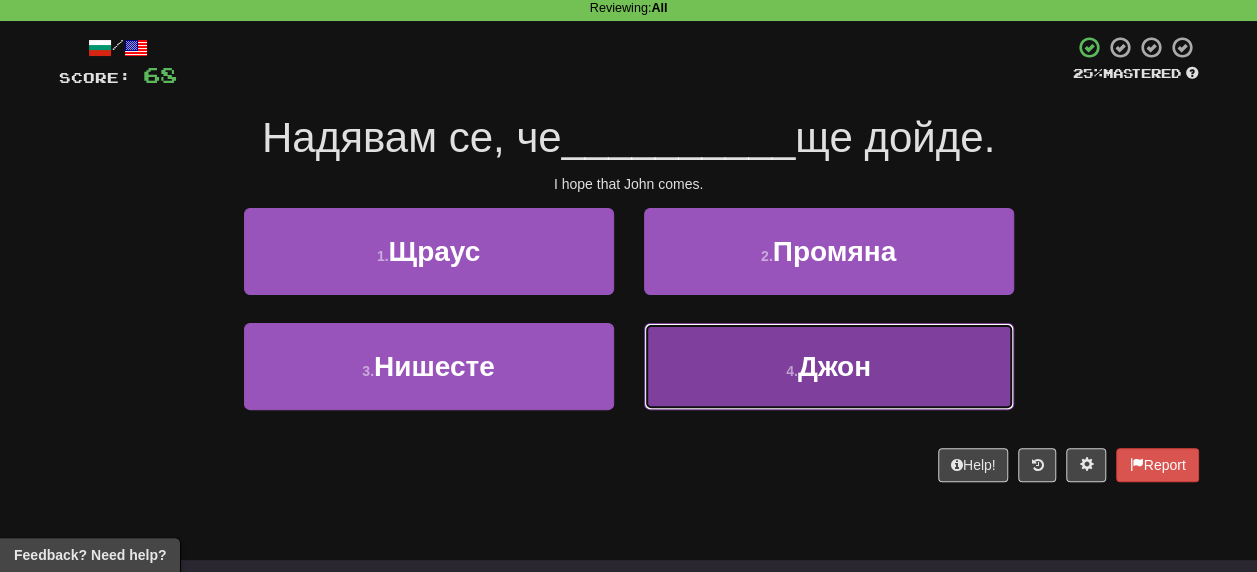 click on "Джон" at bounding box center (834, 366) 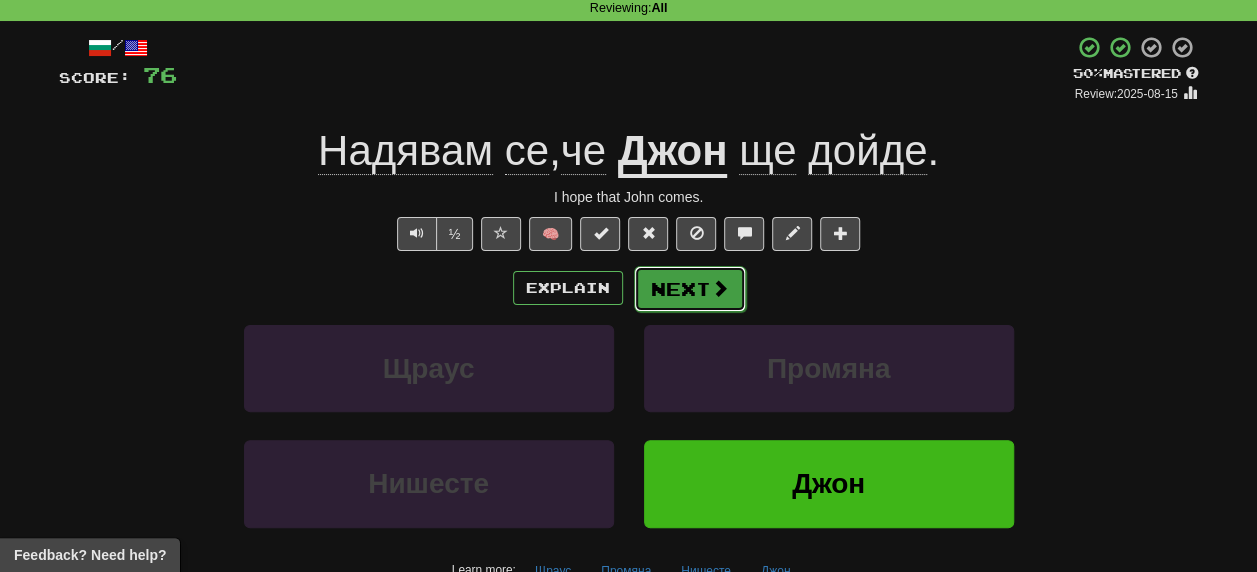 click on "Next" at bounding box center (690, 289) 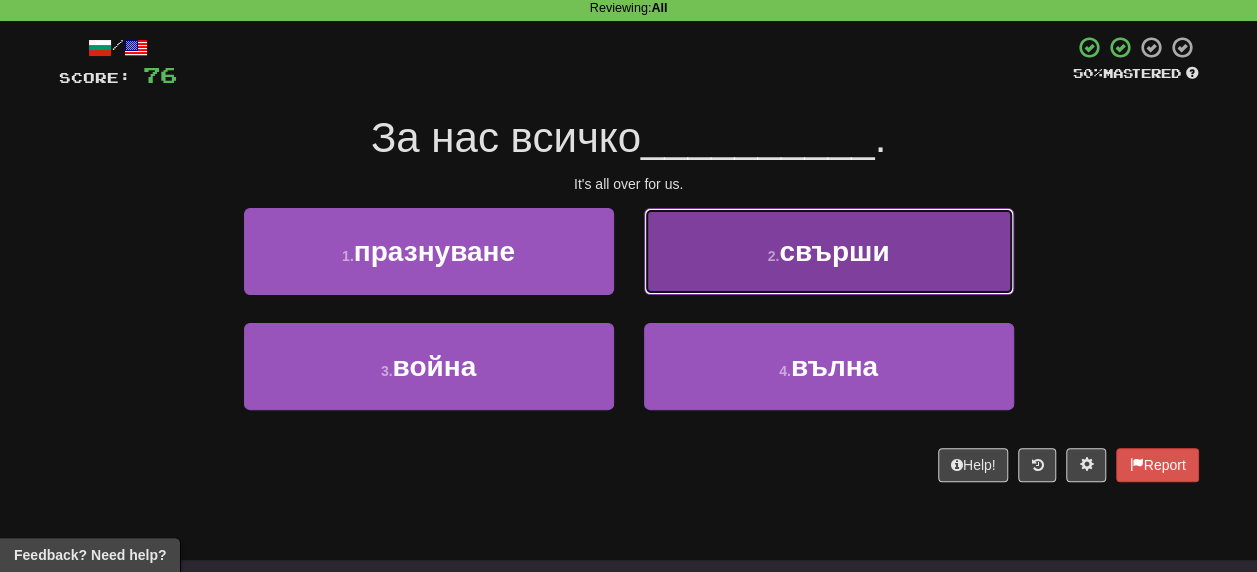 click on "свърши" at bounding box center (834, 251) 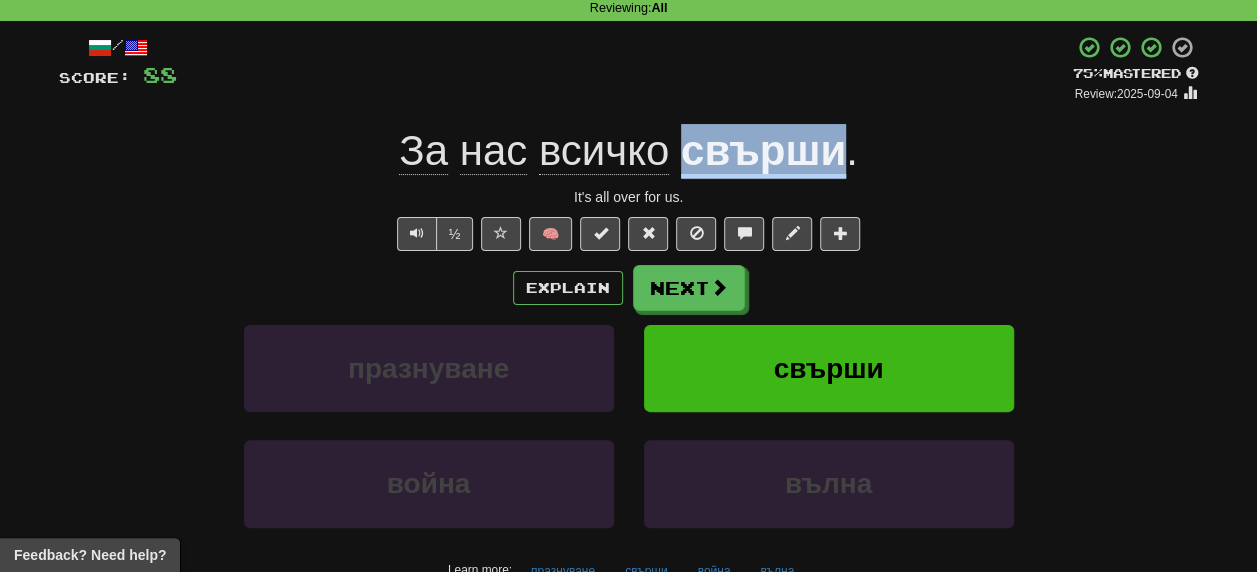 drag, startPoint x: 678, startPoint y: 159, endPoint x: 847, endPoint y: 162, distance: 169.02663 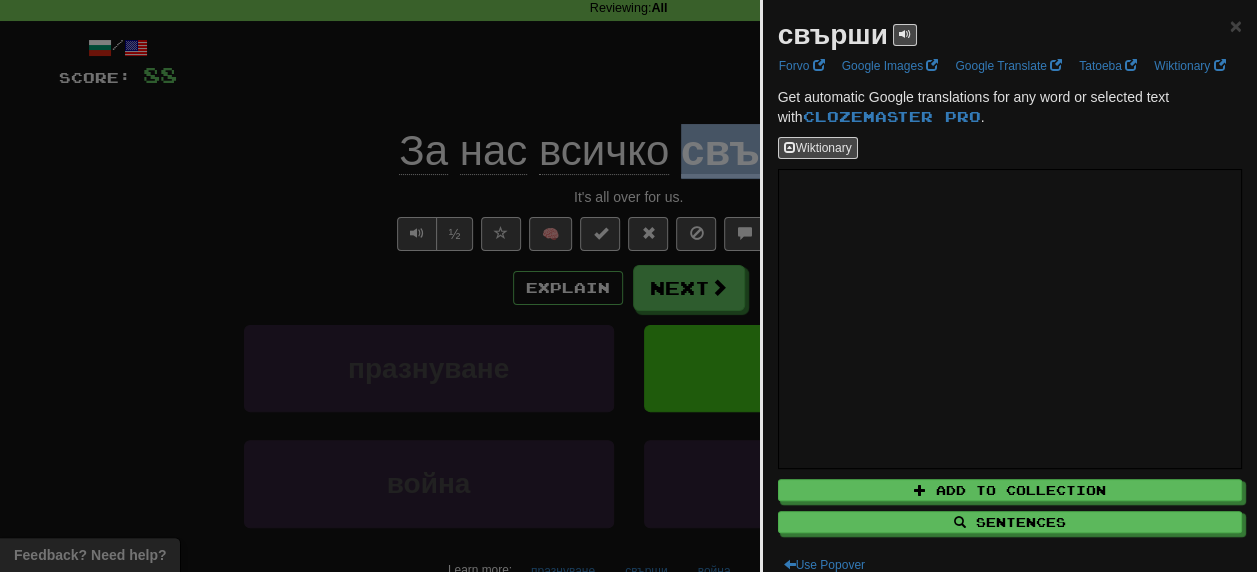 copy on "свърши" 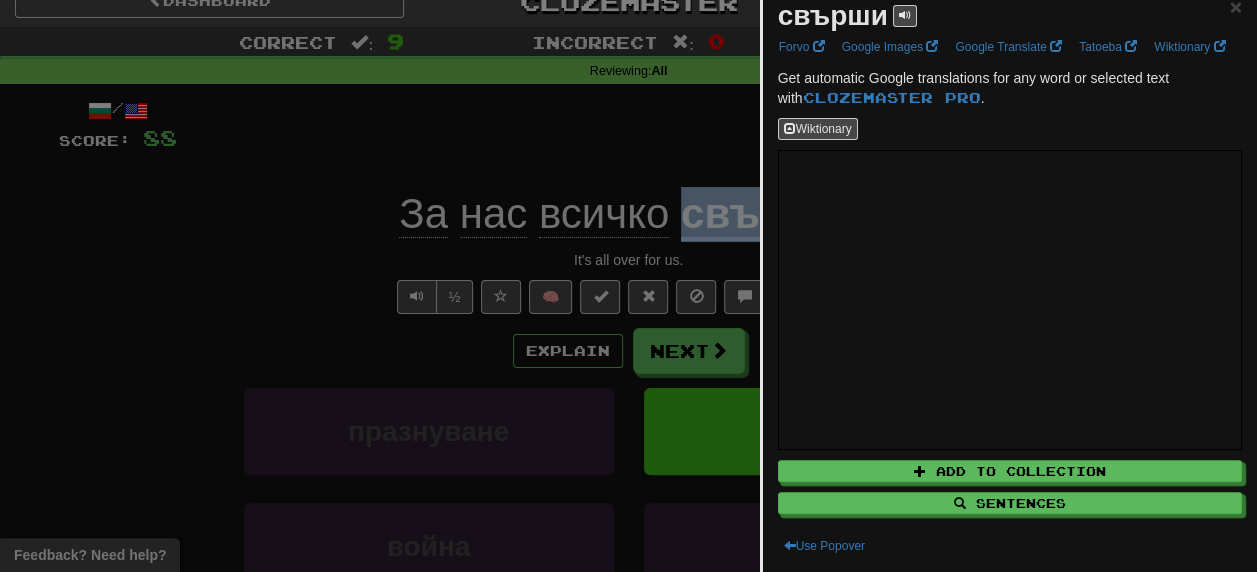 scroll, scrollTop: 0, scrollLeft: 0, axis: both 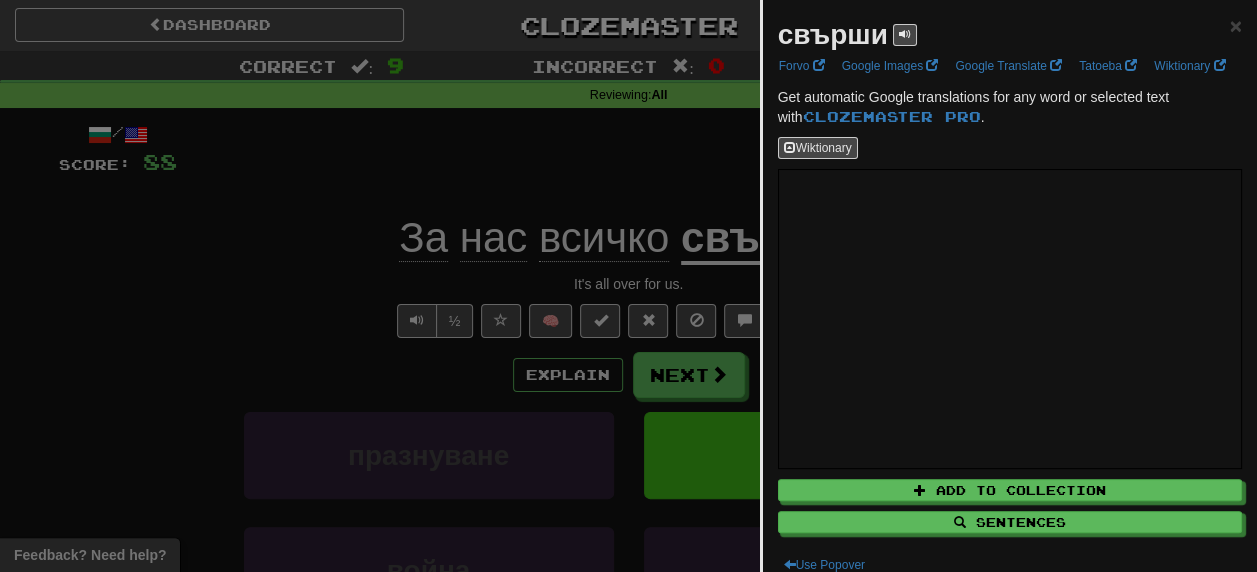 drag, startPoint x: 193, startPoint y: 297, endPoint x: 281, endPoint y: 318, distance: 90.47099 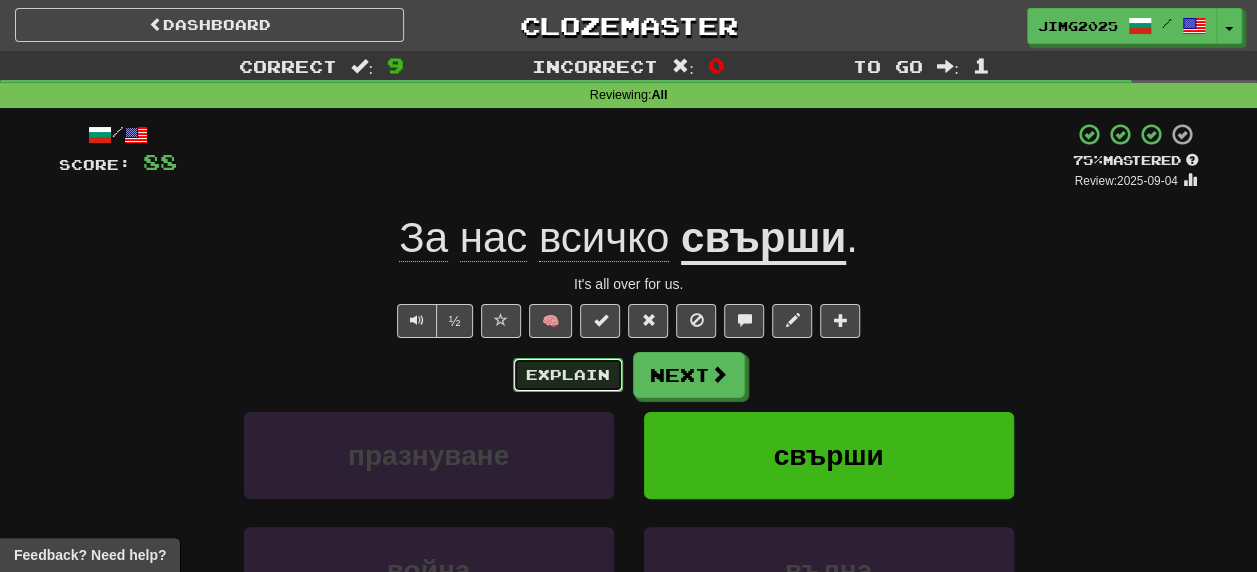 click on "Explain" at bounding box center [568, 375] 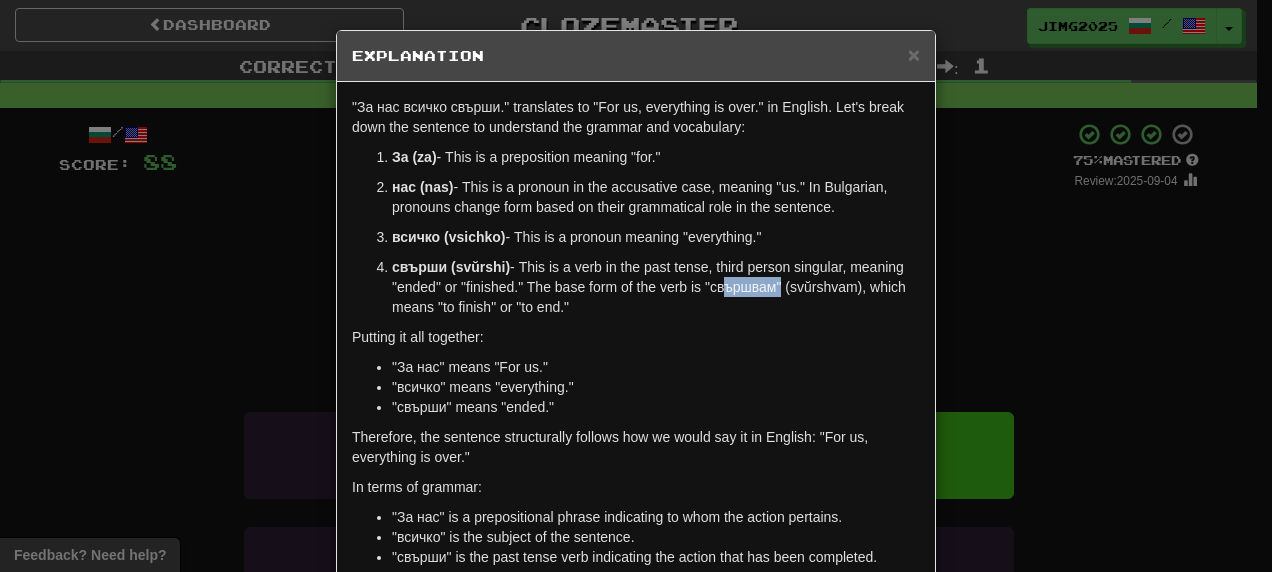 drag, startPoint x: 706, startPoint y: 289, endPoint x: 770, endPoint y: 290, distance: 64.00781 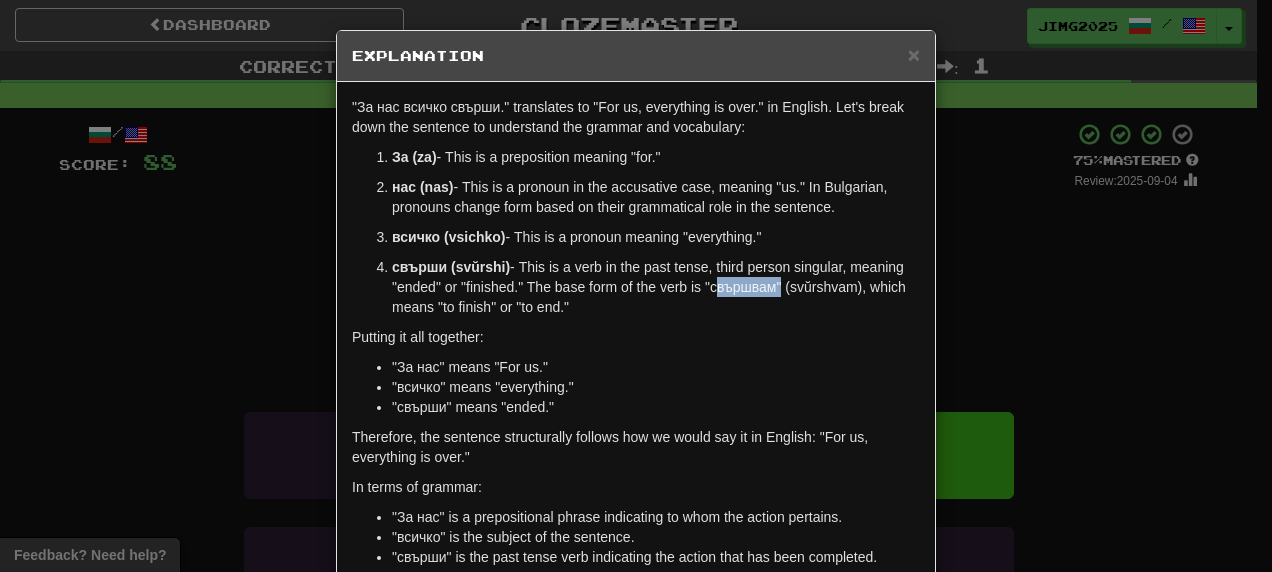 drag, startPoint x: 701, startPoint y: 288, endPoint x: 765, endPoint y: 290, distance: 64.03124 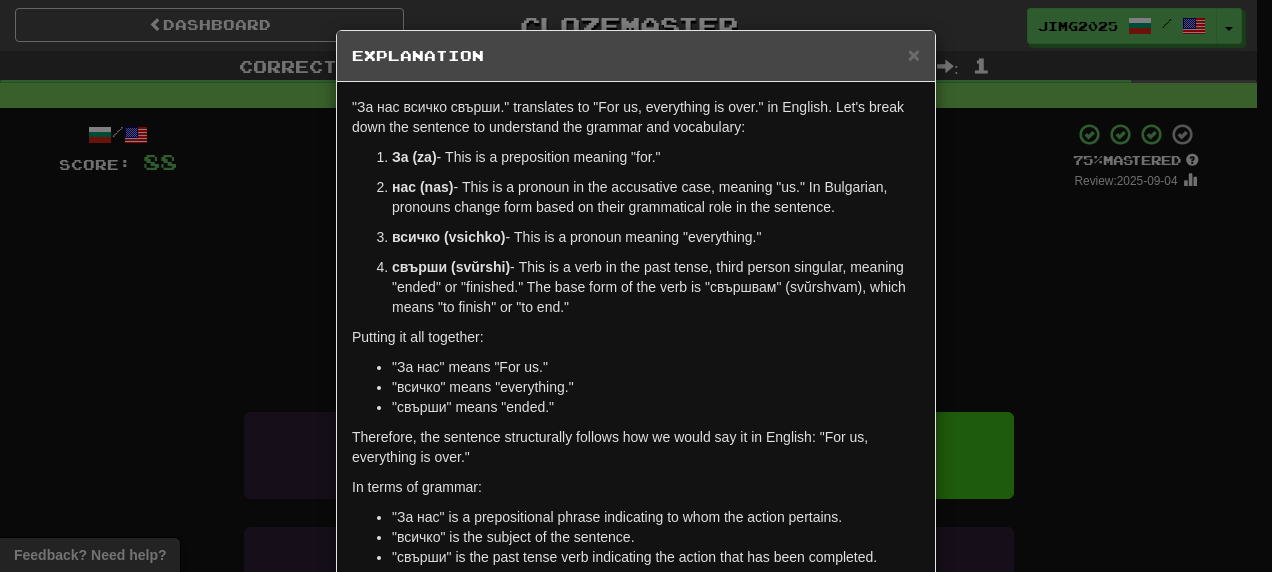 click on "× Explanation "За нас всичко свърши." translates to "For us, everything is over." in English. Let's break down the sentence to understand the grammar and vocabulary:
За (za)  - This is a preposition meaning "for."
нас (nas)  - This is a pronoun in the accusative case, meaning "us." In Bulgarian, pronouns change form based on their grammatical role in the sentence.
всичко (vsichko)  - This is a pronoun meaning "everything."
свърши (svŭrshi)  - This is a verb in the past tense, third person singular, meaning "ended" or "finished." The base form of the verb is "свършвам" (svŭrshvam), which means "to finish" or "to end."
Putting it all together:
"За нас" means "For us."
"всичко" means "everything."
"свърши" means "ended."
Therefore, the sentence structurally follows how we would say it in English: "For us, everything is over."
In terms of grammar:
"всичко" is the subject of the sentence.
!" at bounding box center (636, 286) 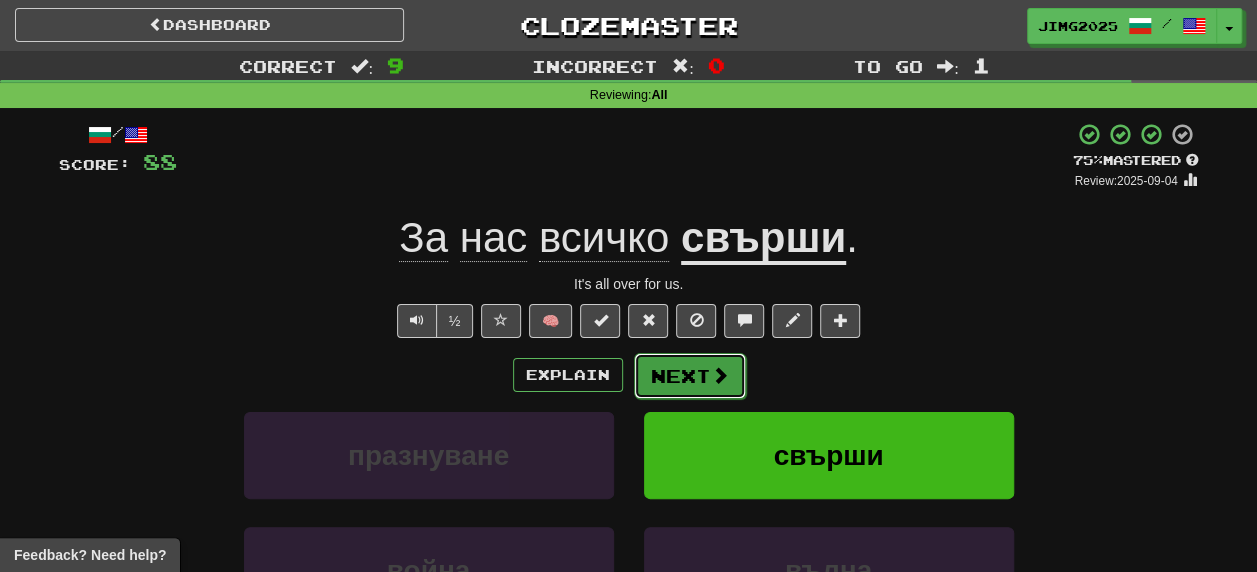 click on "Next" at bounding box center (690, 376) 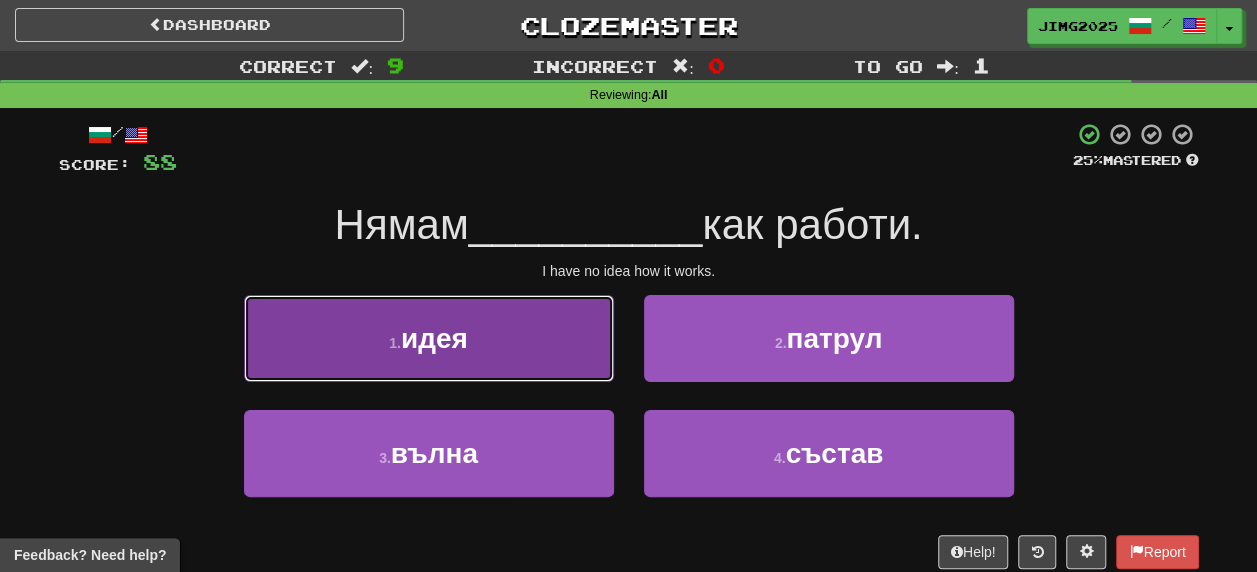 click on "идея" at bounding box center (434, 338) 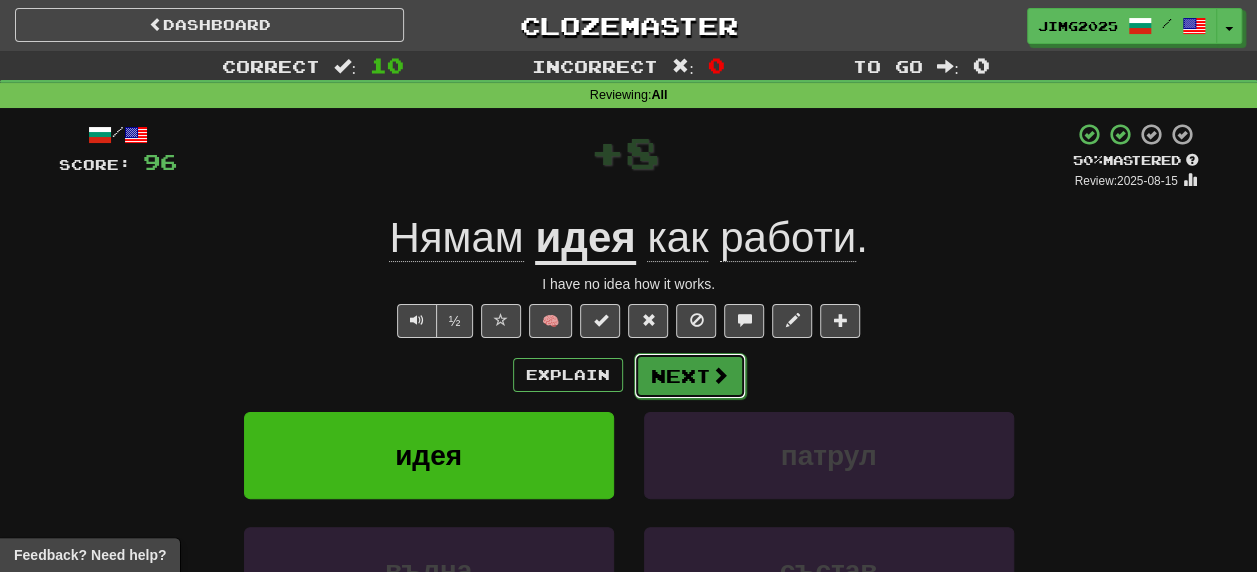 click on "Next" at bounding box center [690, 376] 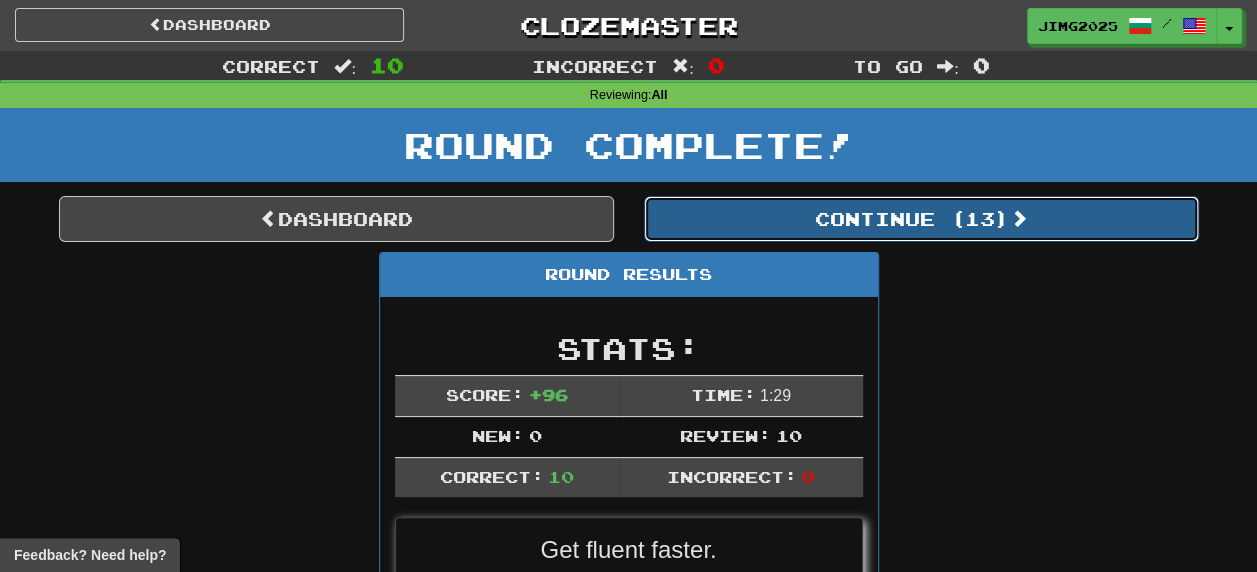 click on "Continue ( 13 )" at bounding box center [921, 219] 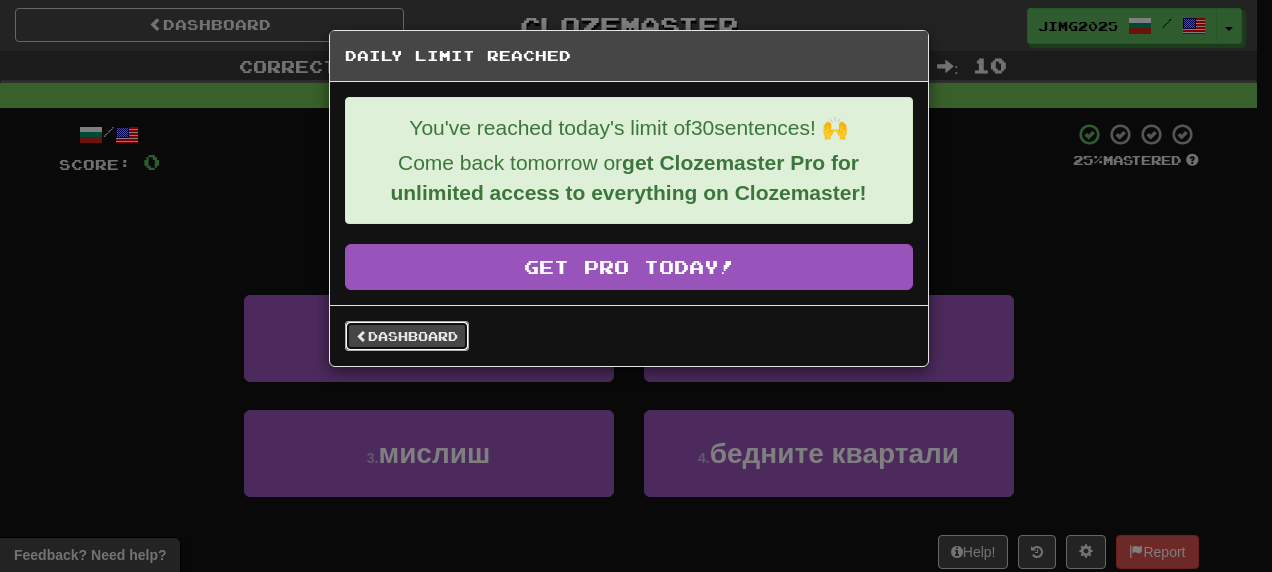 click on "Dashboard" at bounding box center (407, 336) 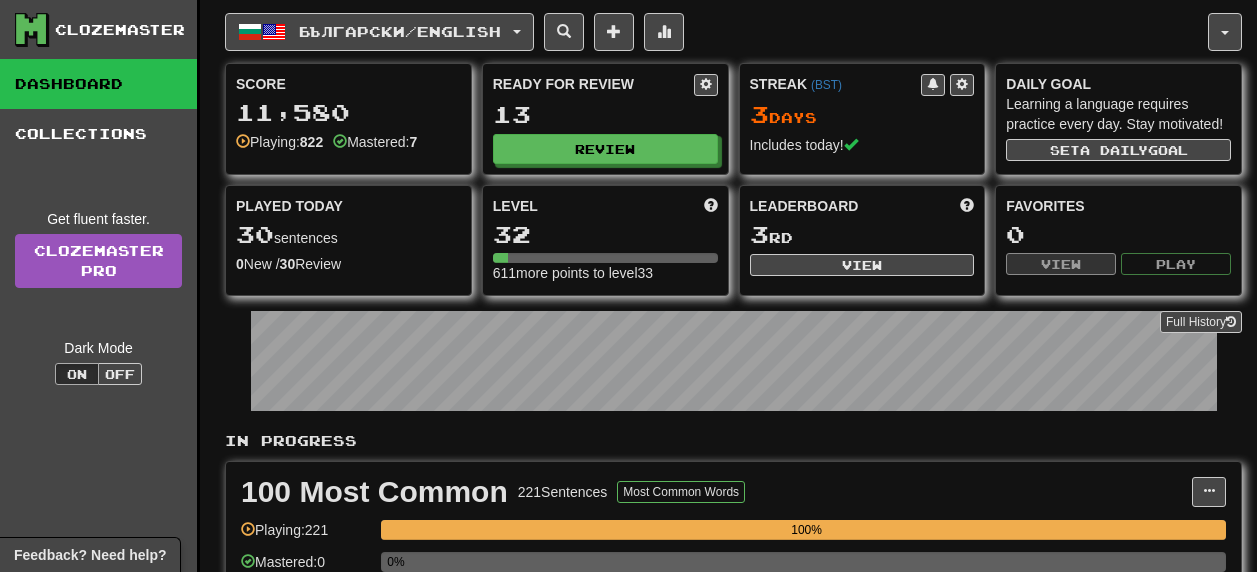 scroll, scrollTop: 0, scrollLeft: 0, axis: both 